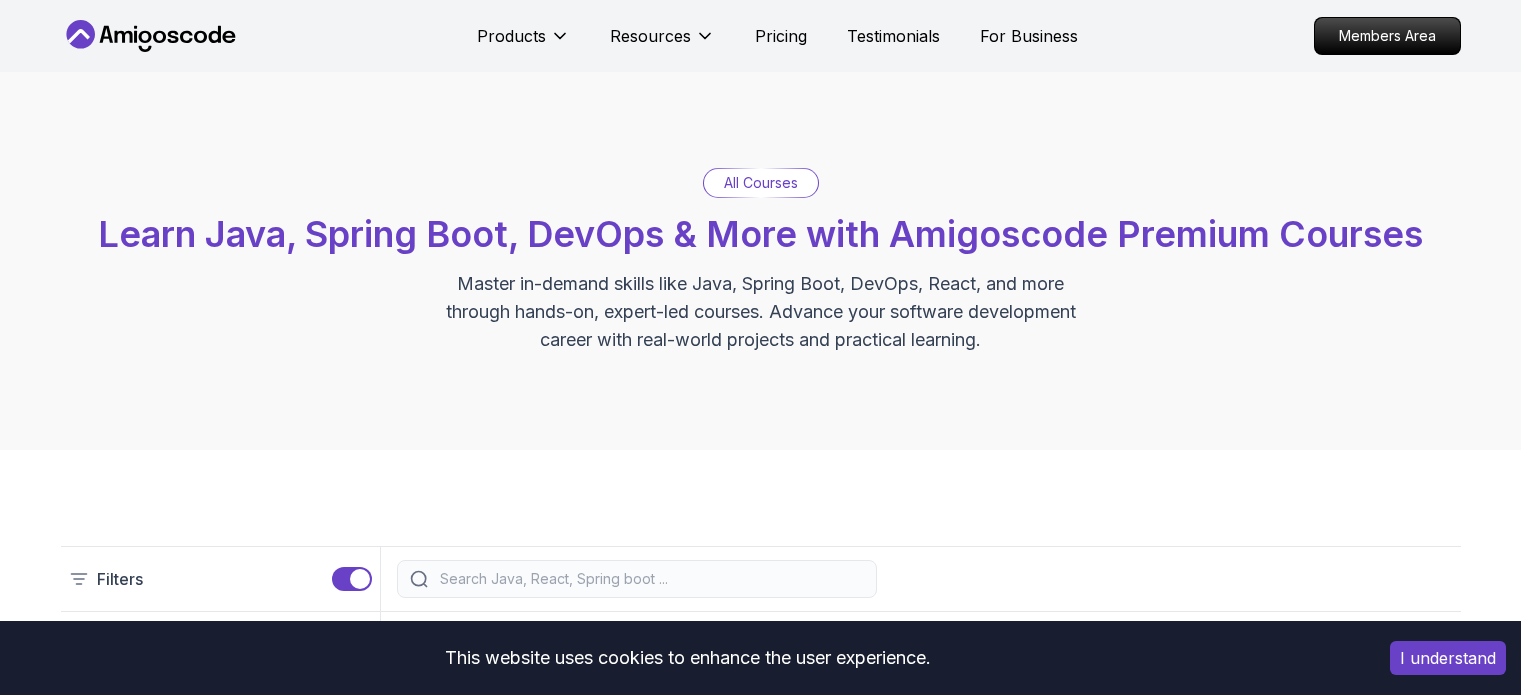 scroll, scrollTop: 0, scrollLeft: 0, axis: both 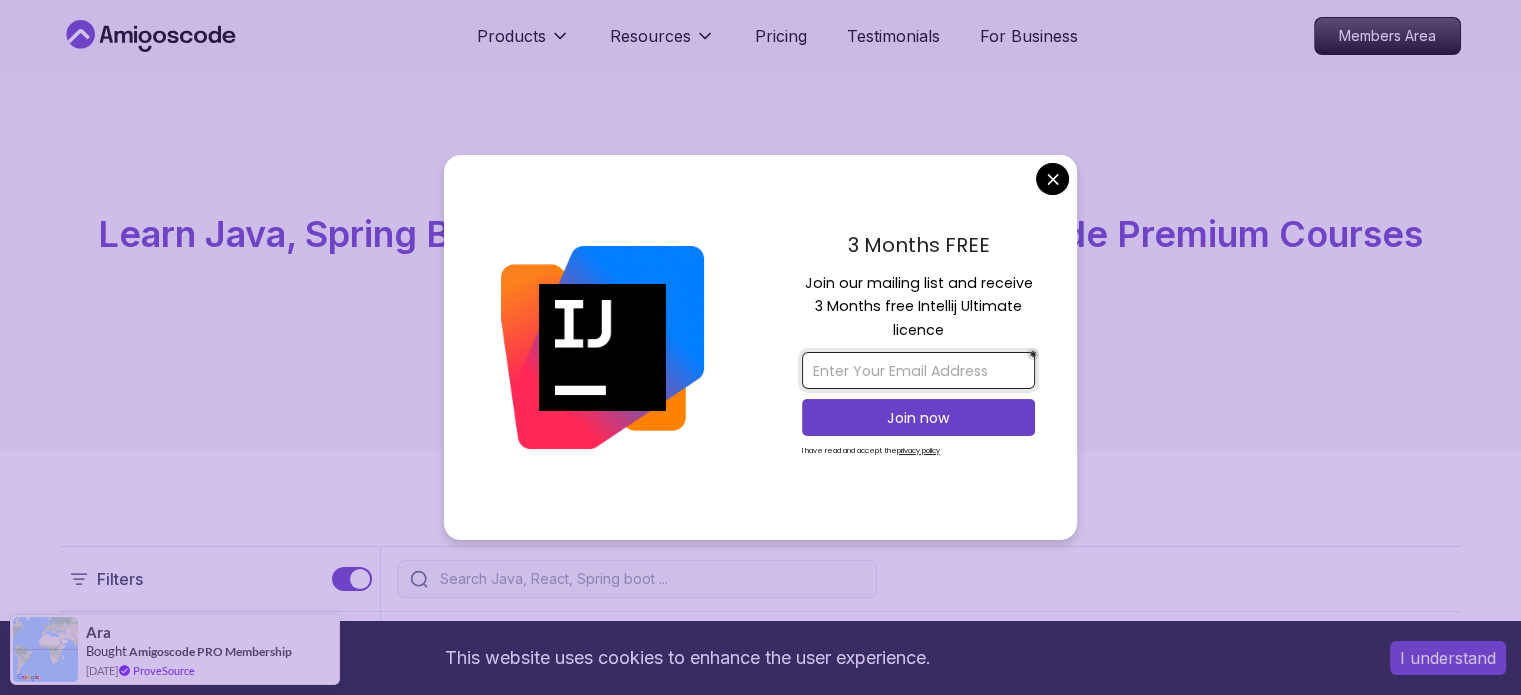 click at bounding box center [918, 370] 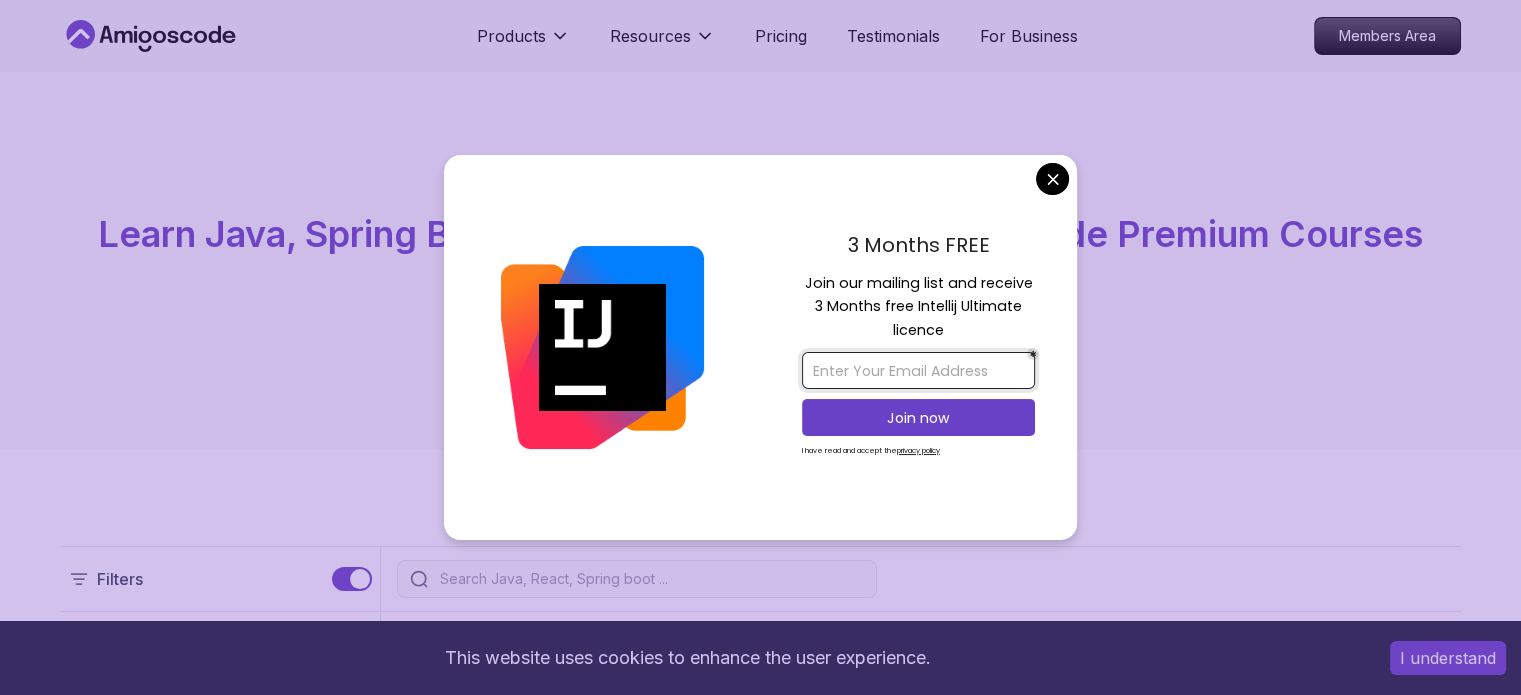 type on "[EMAIL_ADDRESS][DOMAIN_NAME]" 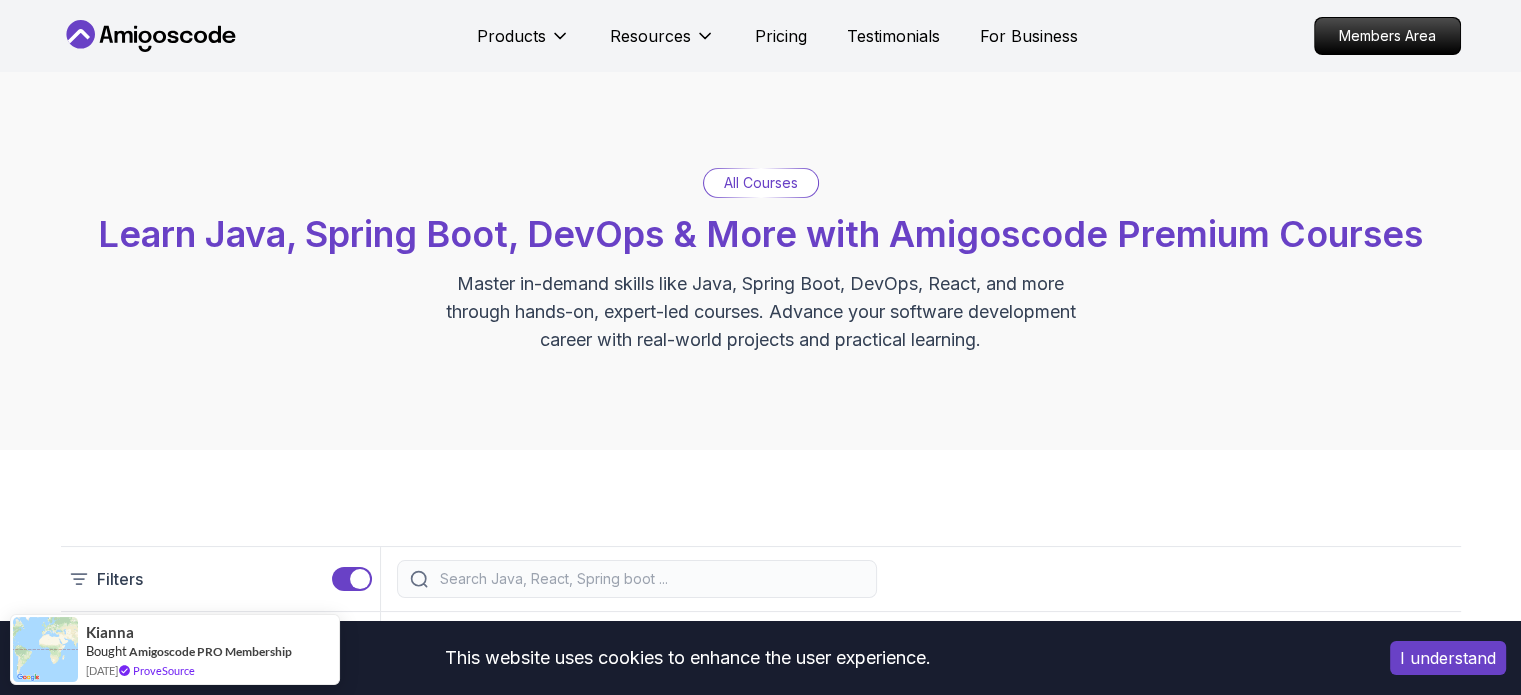 click on "This website uses cookies to enhance the user experience. I understand Products Resources Pricing Testimonials For Business Members Area Products Resources Pricing Testimonials For Business Members Area All Courses Learn Java, Spring Boot, DevOps & More with Amigoscode Premium Courses Master in-demand skills like Java, Spring Boot, DevOps, React, and more through hands-on, expert-led courses. Advance your software development career with real-world projects and practical learning. Filters Filters Type Course Build Price Pro Free Instructors Nelson Djalo Richard Abz Duration 0-1 Hour 1-3 Hours +3 Hours Track Front End Back End Dev Ops Full Stack Level Junior Mid-level Senior 6.00h Linux Fundamentals Pro Learn the fundamentals of Linux and how to use the command line 5.18h Advanced Spring Boot Pro Dive deep into Spring Boot with our advanced course, designed to take your skills from intermediate to expert level. 3.30h Building APIs with Spring Boot Pro 1.67h NEW Spring Boot for Beginners 6.65h NEW Pro 2.41h Pro" at bounding box center [760, 3405] 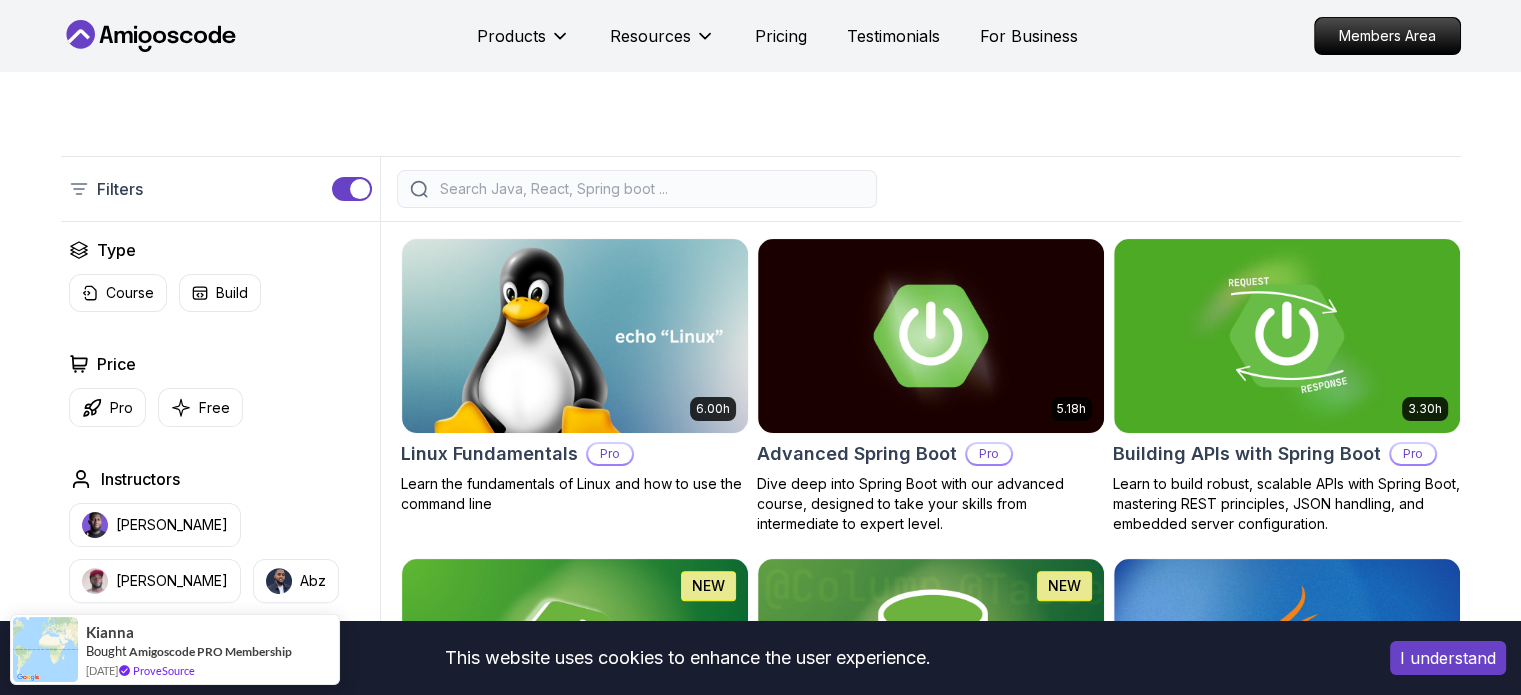 scroll, scrollTop: 400, scrollLeft: 0, axis: vertical 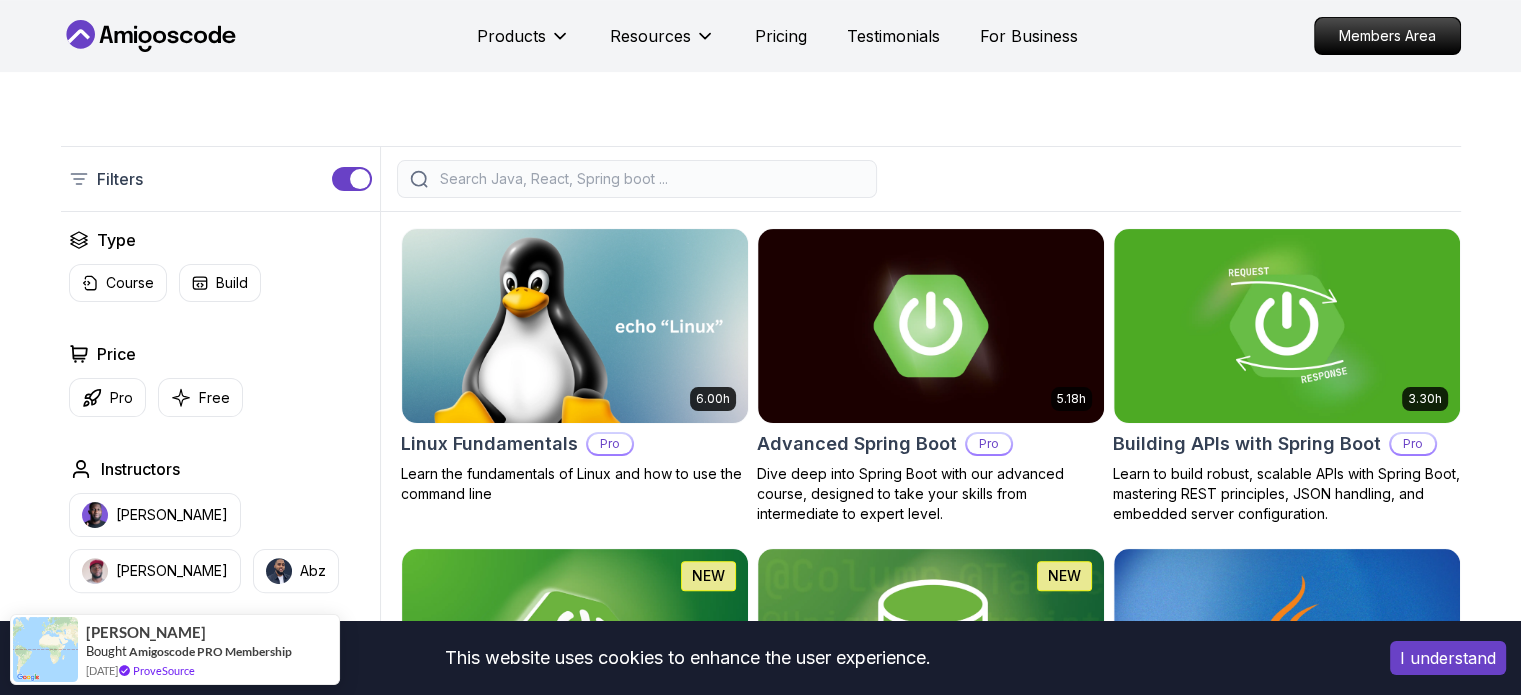 click on "I understand" at bounding box center (1448, 658) 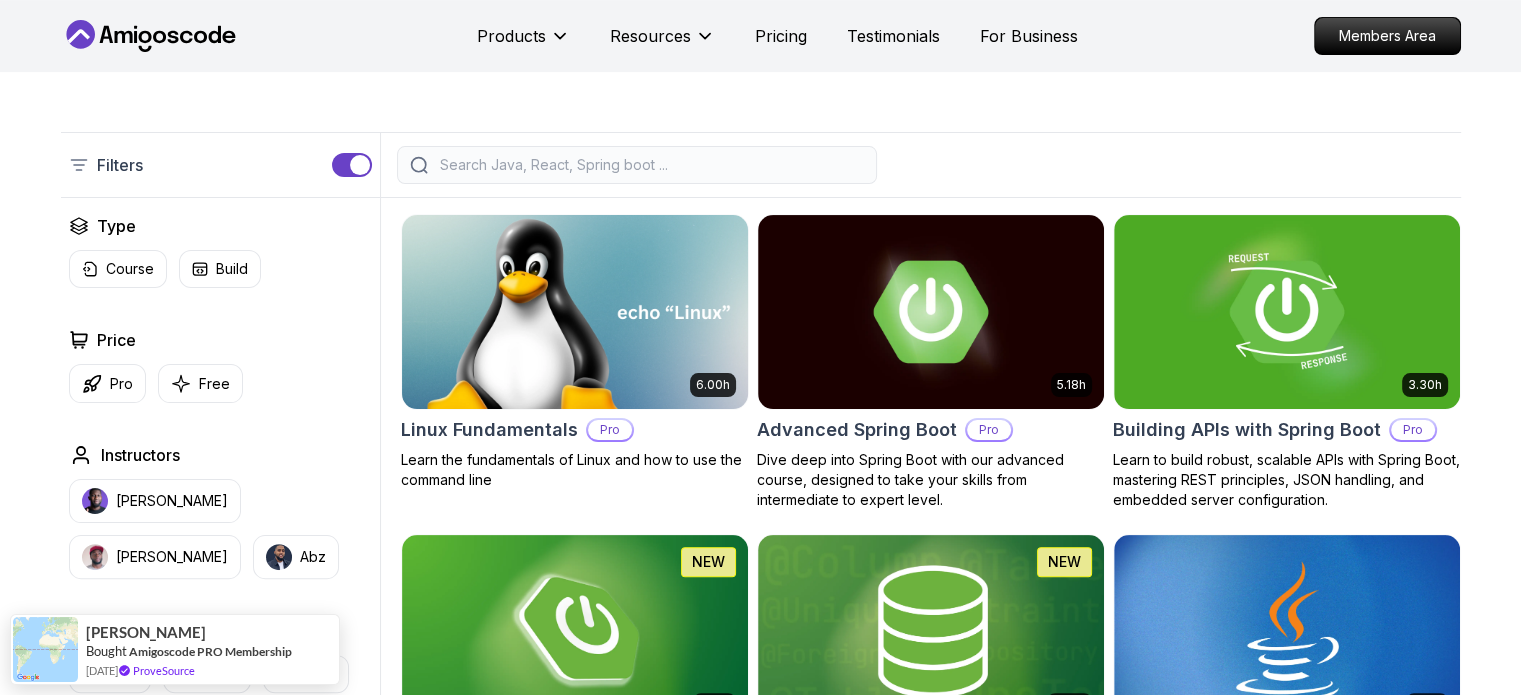scroll, scrollTop: 388, scrollLeft: 0, axis: vertical 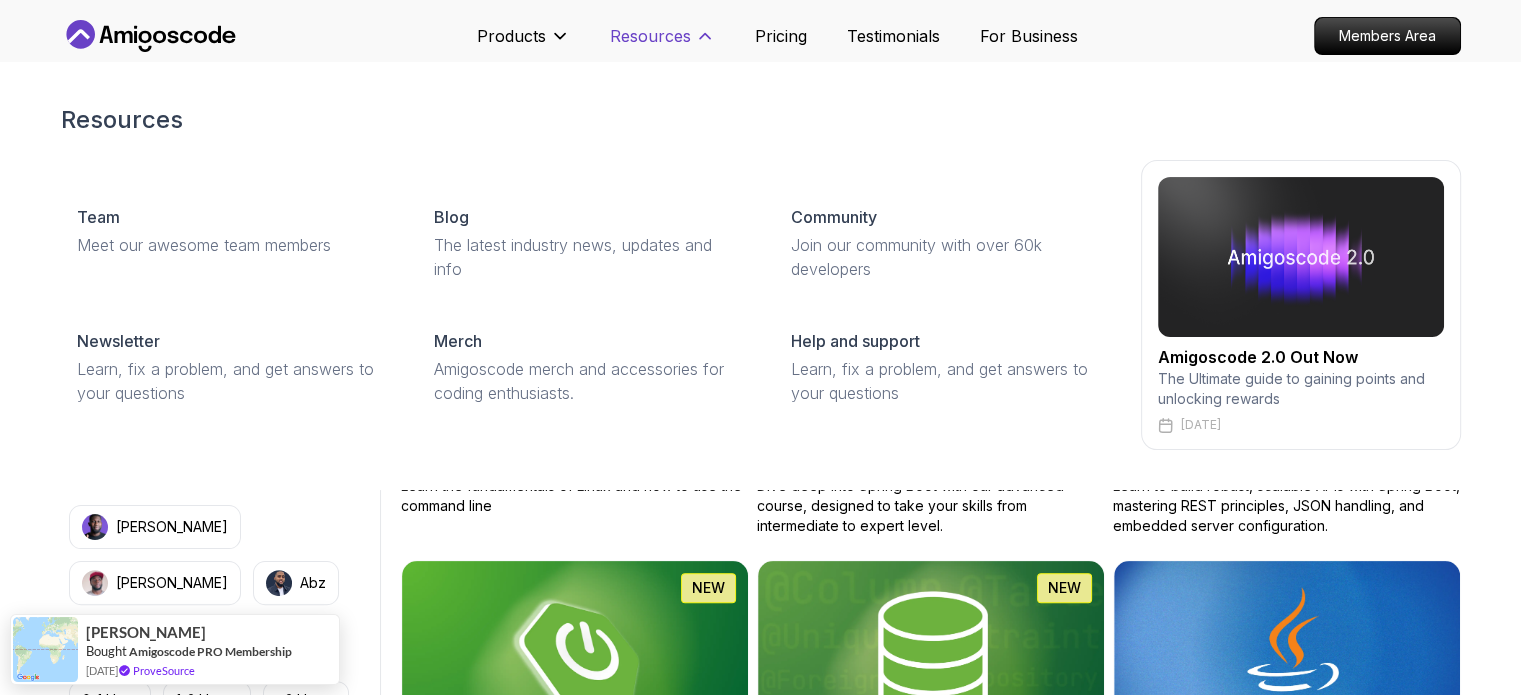 click on "Resources" at bounding box center [650, 36] 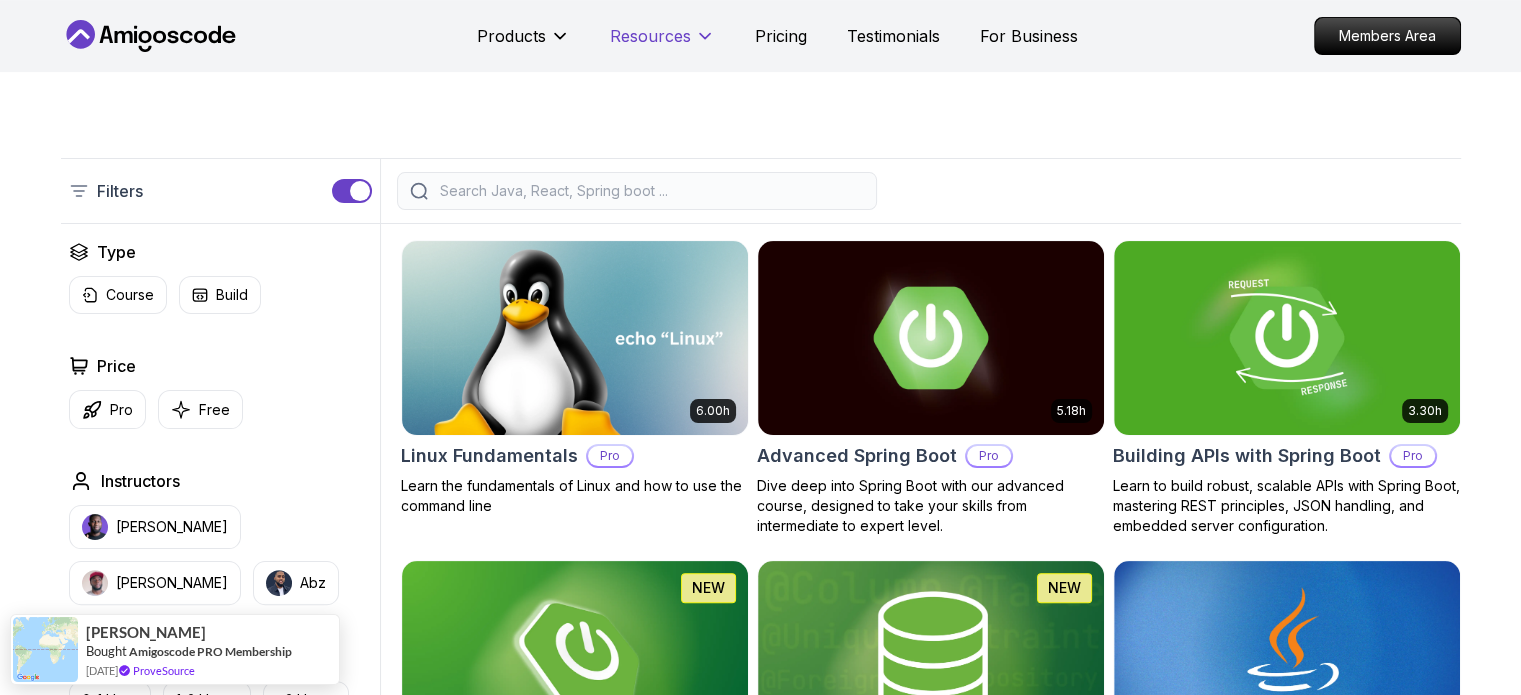 click on "Resources" at bounding box center (650, 36) 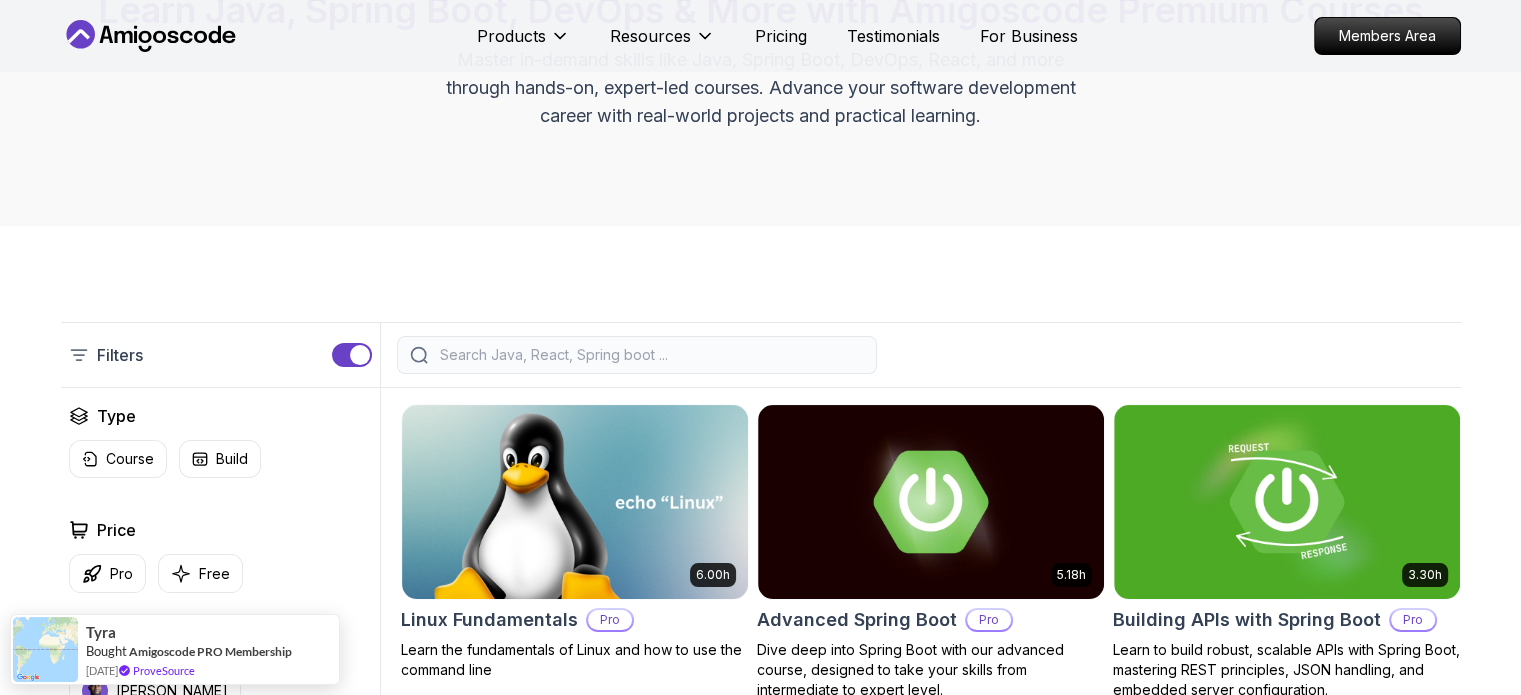scroll, scrollTop: 224, scrollLeft: 0, axis: vertical 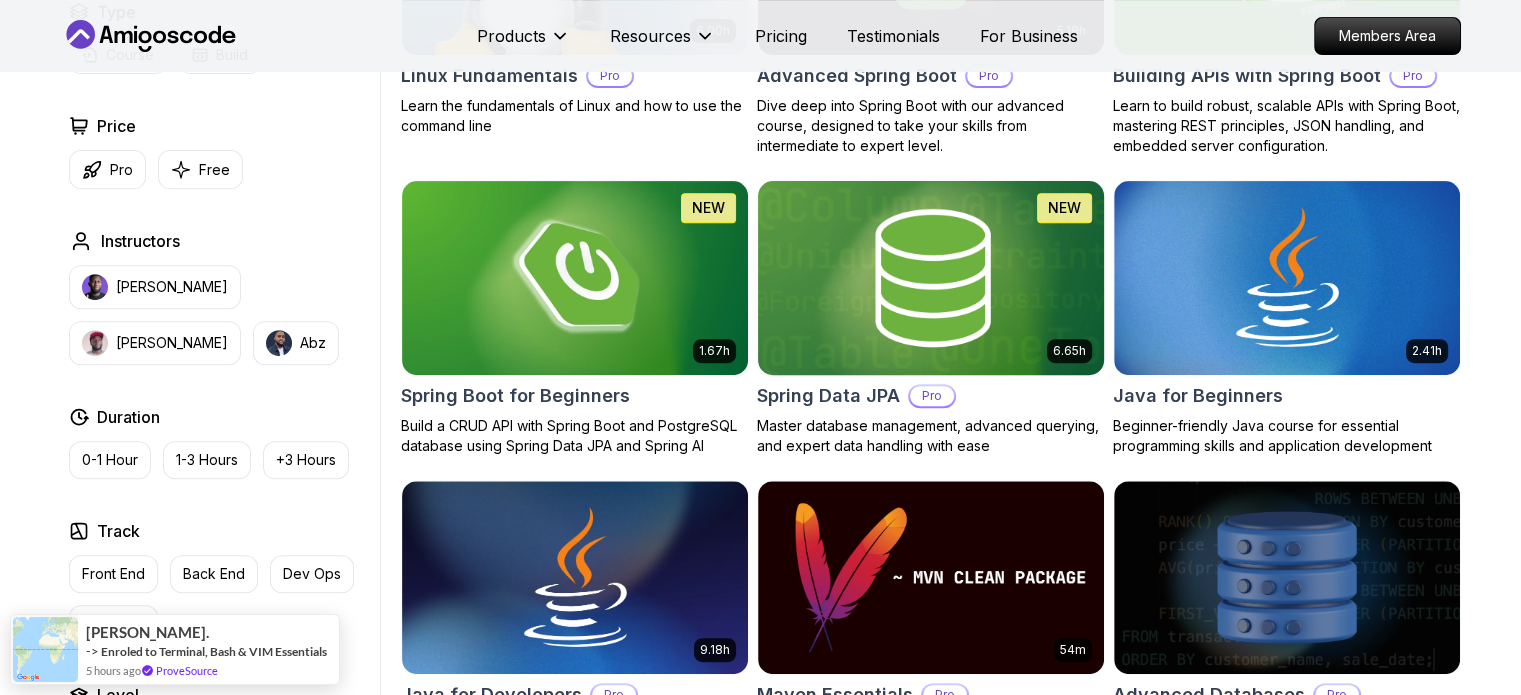 click on "Pro" at bounding box center [932, 396] 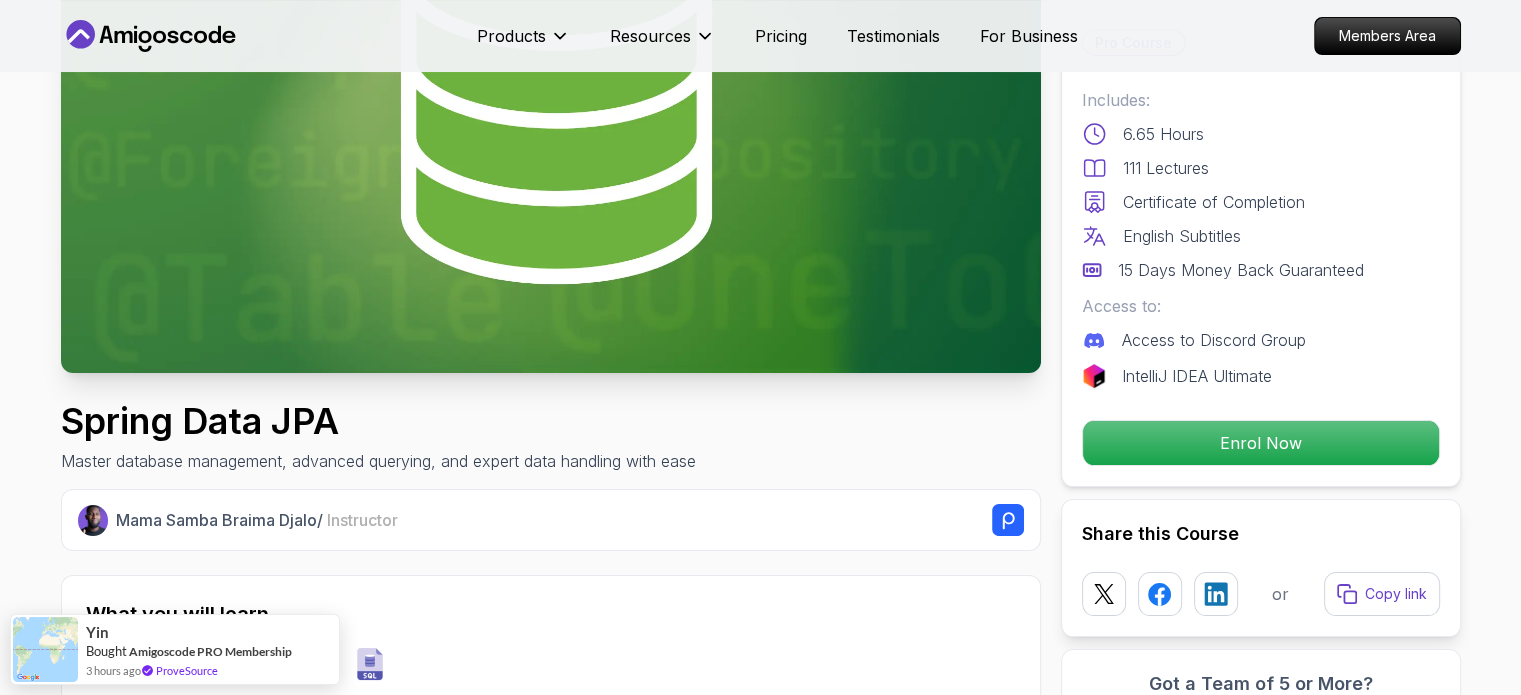 scroll, scrollTop: 321, scrollLeft: 0, axis: vertical 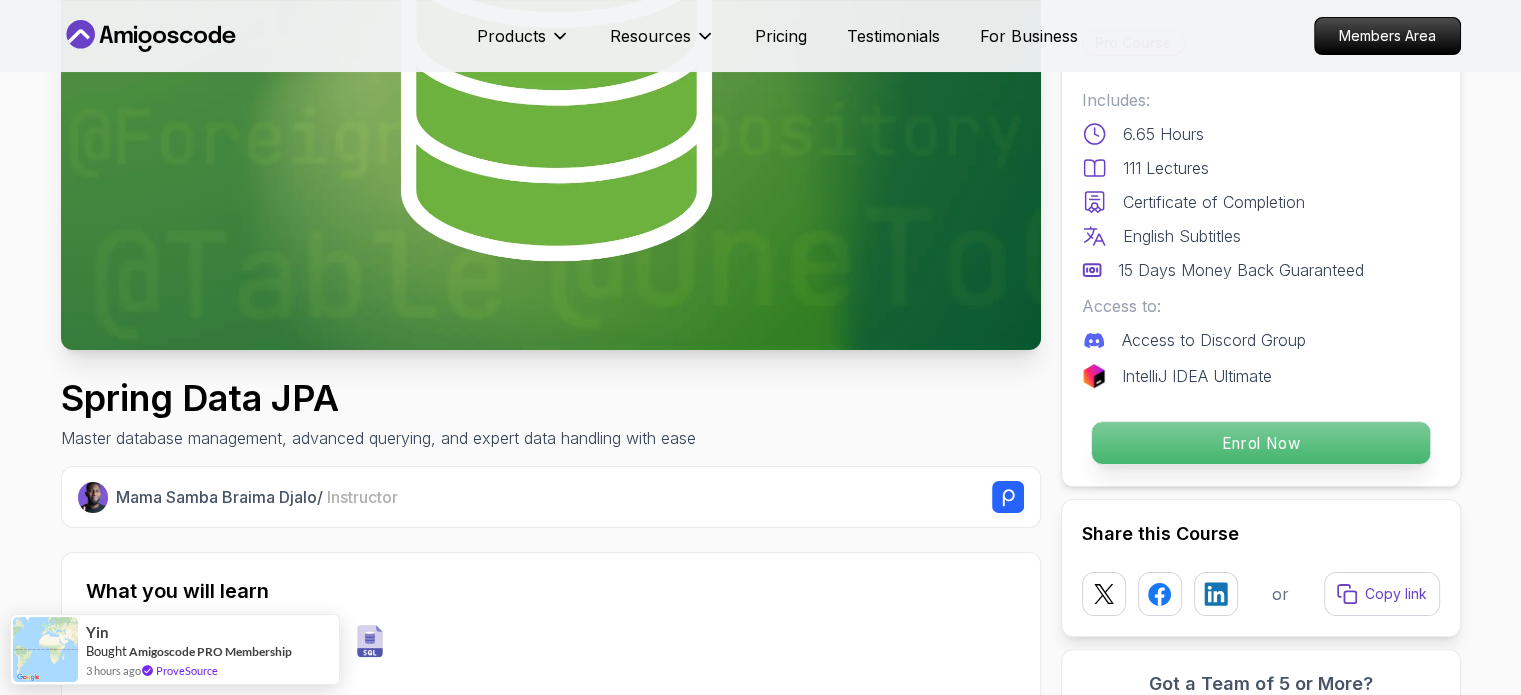 click on "Enrol Now" at bounding box center (1260, 443) 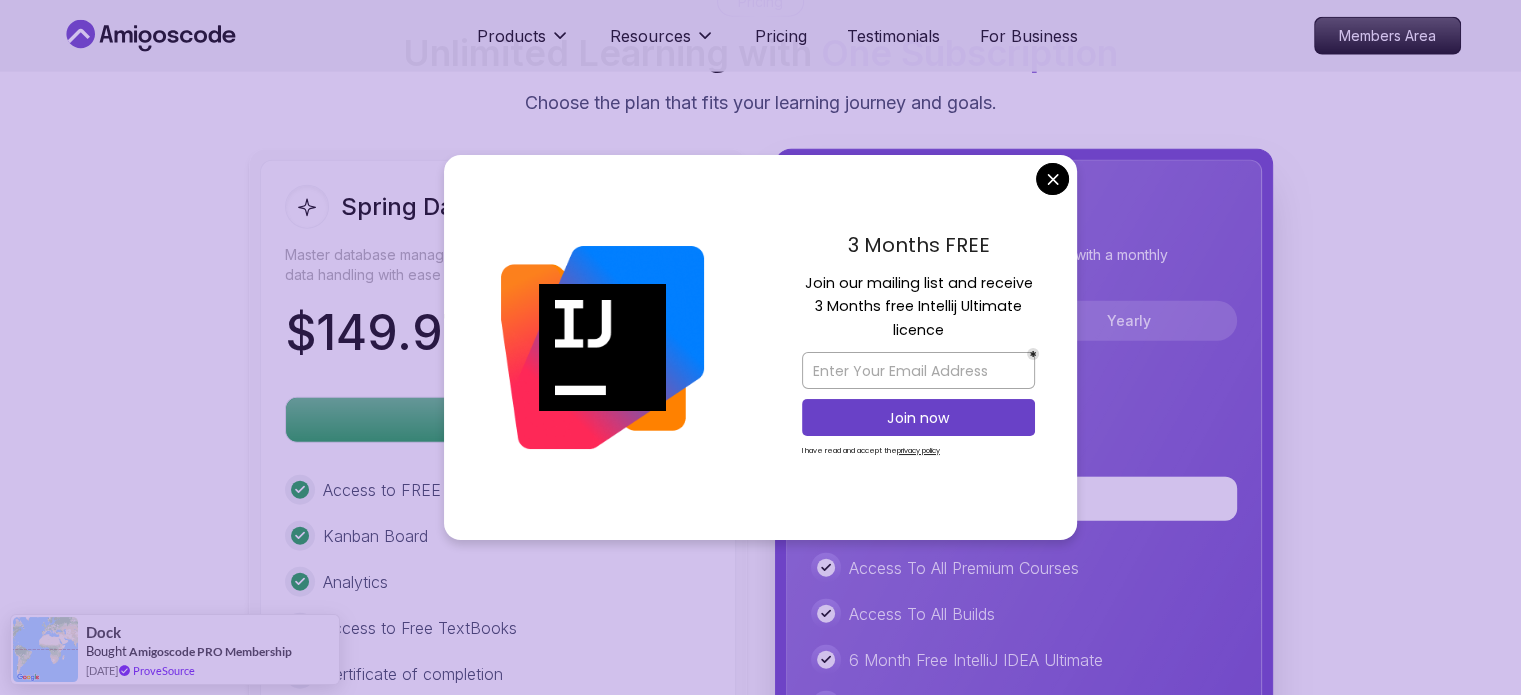 scroll, scrollTop: 4944, scrollLeft: 0, axis: vertical 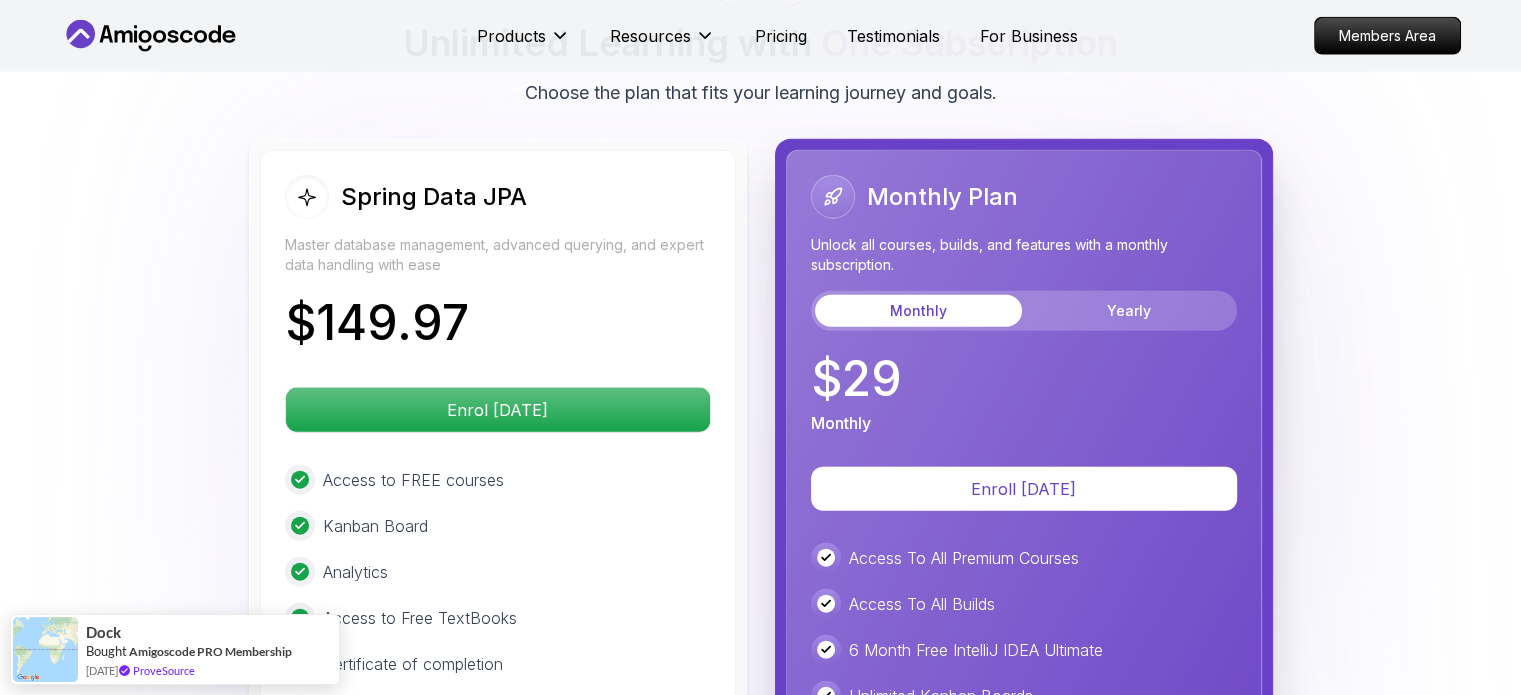 click on "Products Resources Pricing Testimonials For Business Members Area Products Resources Pricing Testimonials For Business Members Area Spring Data JPA Master database management, advanced querying, and expert data handling with ease Mama Samba Braima Djalo  /   Instructor Pro Course Includes: 6.65 Hours 111 Lectures Certificate of Completion English Subtitles 15 Days Money Back Guaranteed Access to: Access to Discord Group IntelliJ IDEA Ultimate Enrol Now Share this Course or Copy link Got a Team of 5 or More? With one subscription, give your entire team access to all courses and features. Check our Business Plan Mama Samba Braima Djalo  /   Instructor What you will learn spring-data-jpa java spring-boot spring terminal sql JPA and Hibernate Fundamentals - Understand how Spring Data JPA simplifies data persistence. Entity Relationships - Master One-to-One, One-to-Many, and Many-to-Many mappings. Database Transactions - Learn how to manage transactions and ensure data integrity.
Why This Course Stands Out" at bounding box center [760, 519] 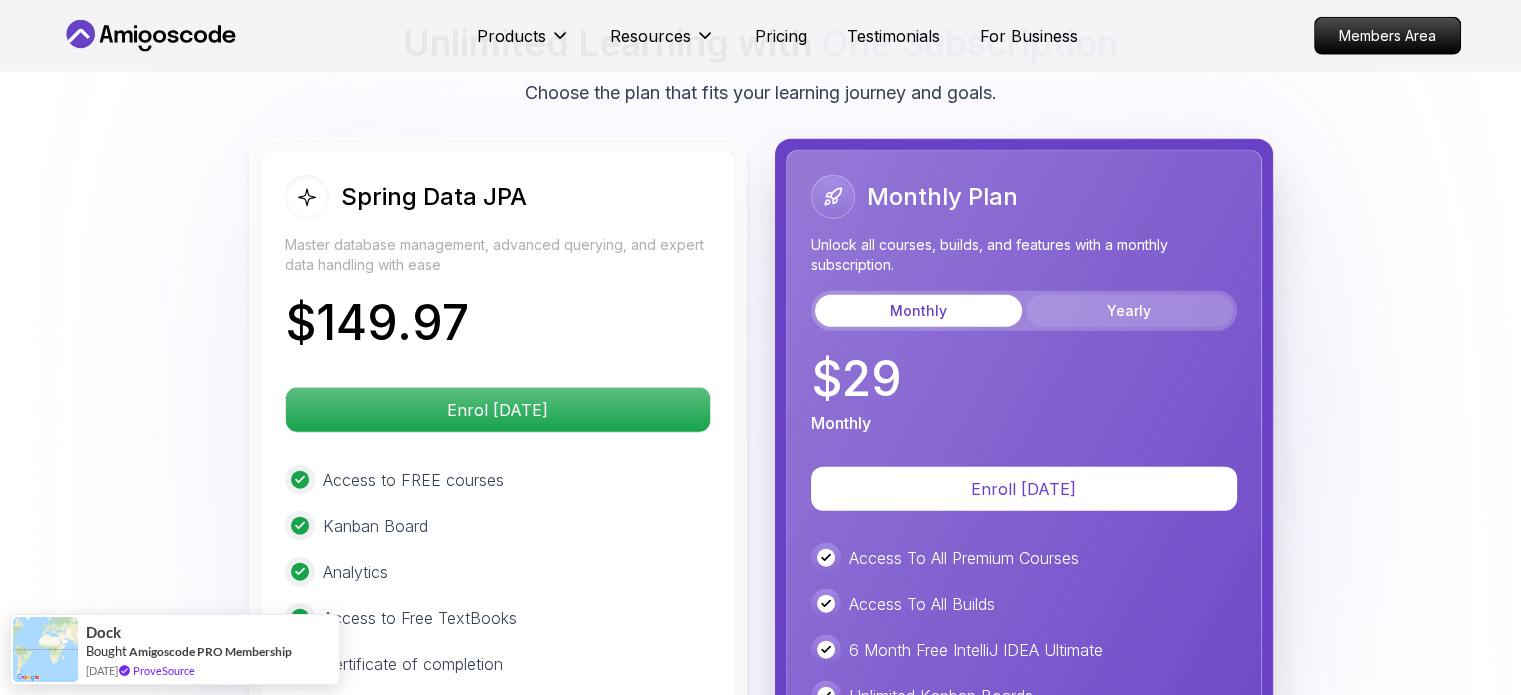 click on "Yearly" at bounding box center (1129, 311) 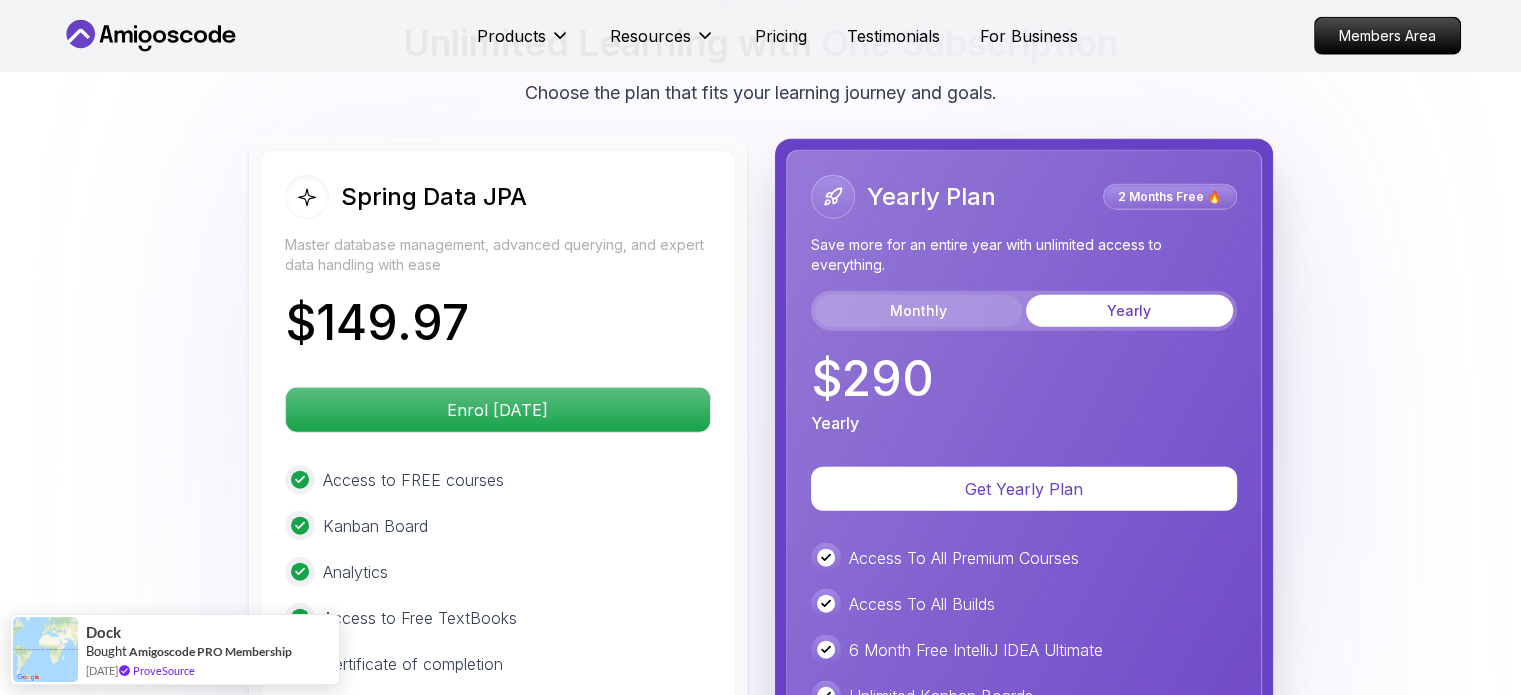 click on "Monthly" at bounding box center [918, 311] 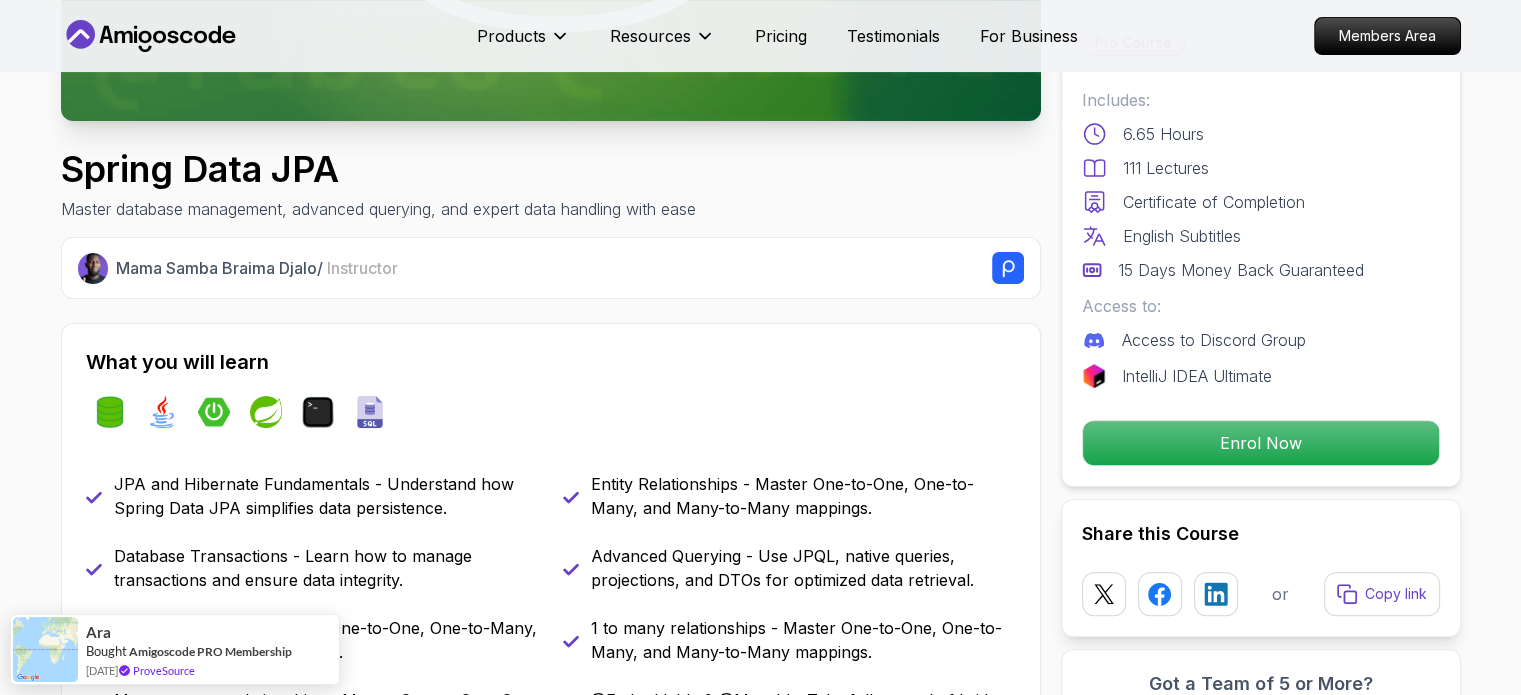 scroll, scrollTop: 0, scrollLeft: 0, axis: both 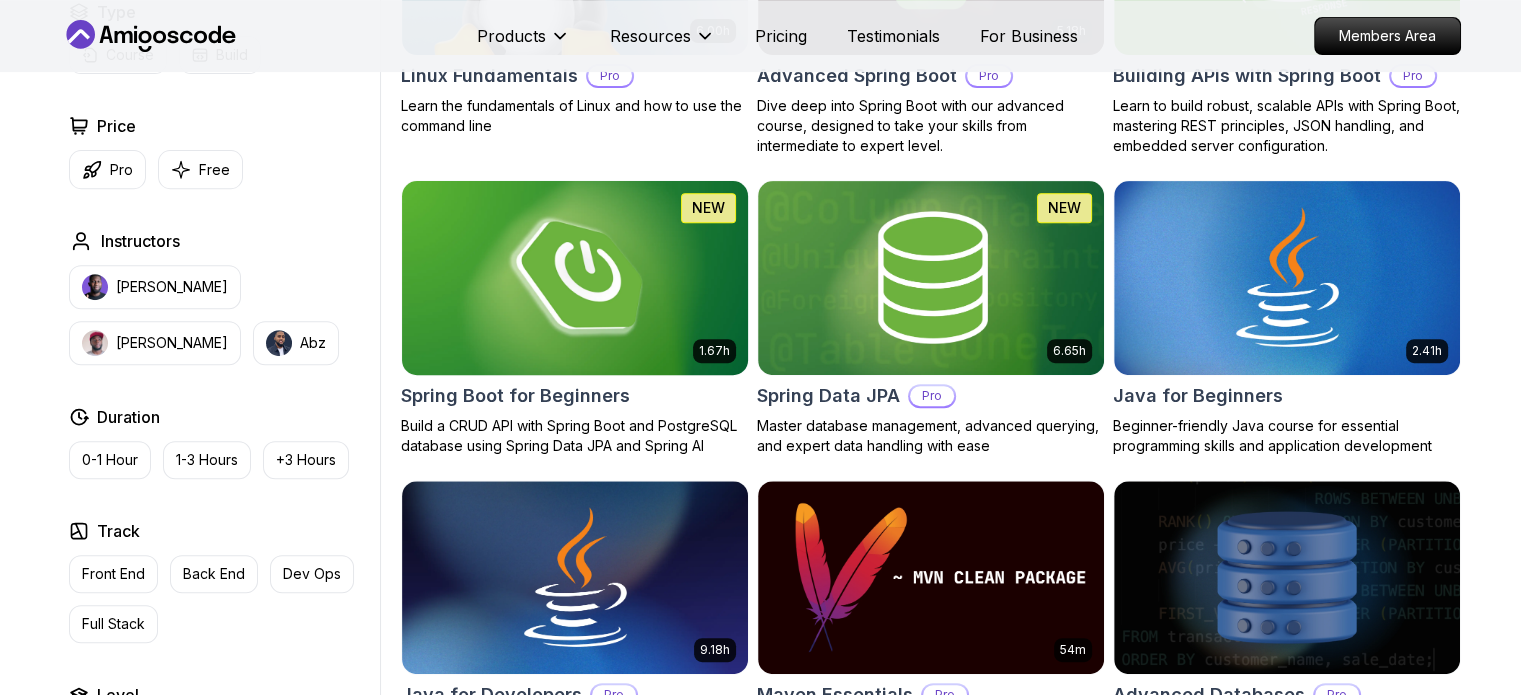 click at bounding box center [574, 277] 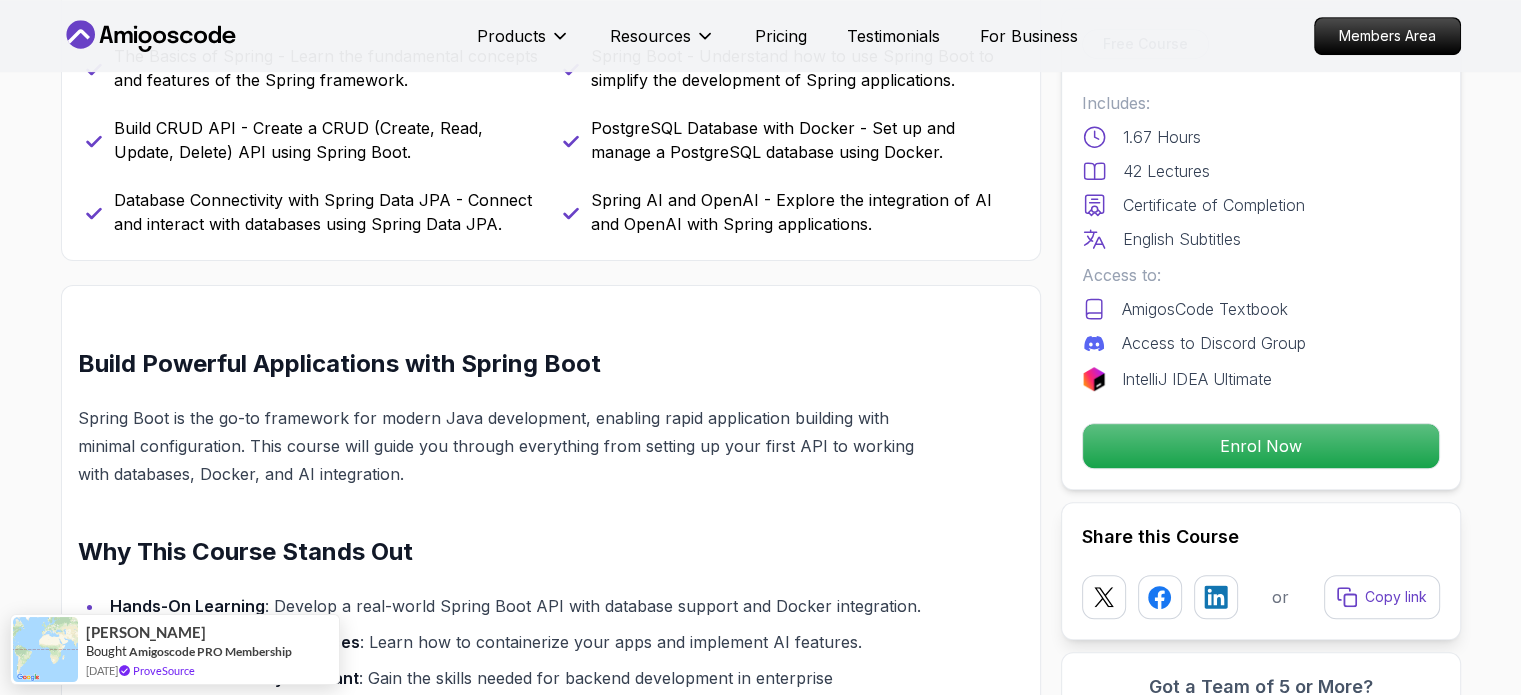 scroll, scrollTop: 983, scrollLeft: 0, axis: vertical 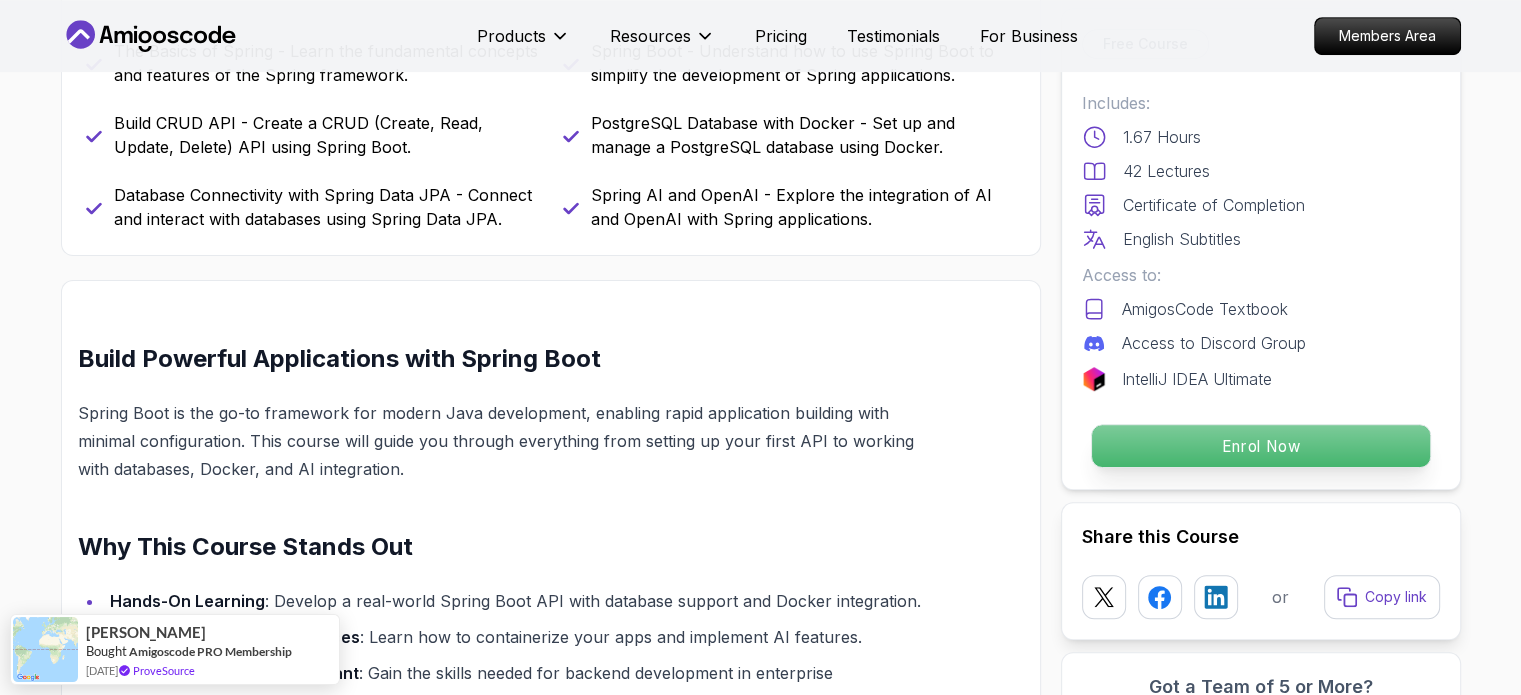 click on "Enrol Now" at bounding box center [1260, 446] 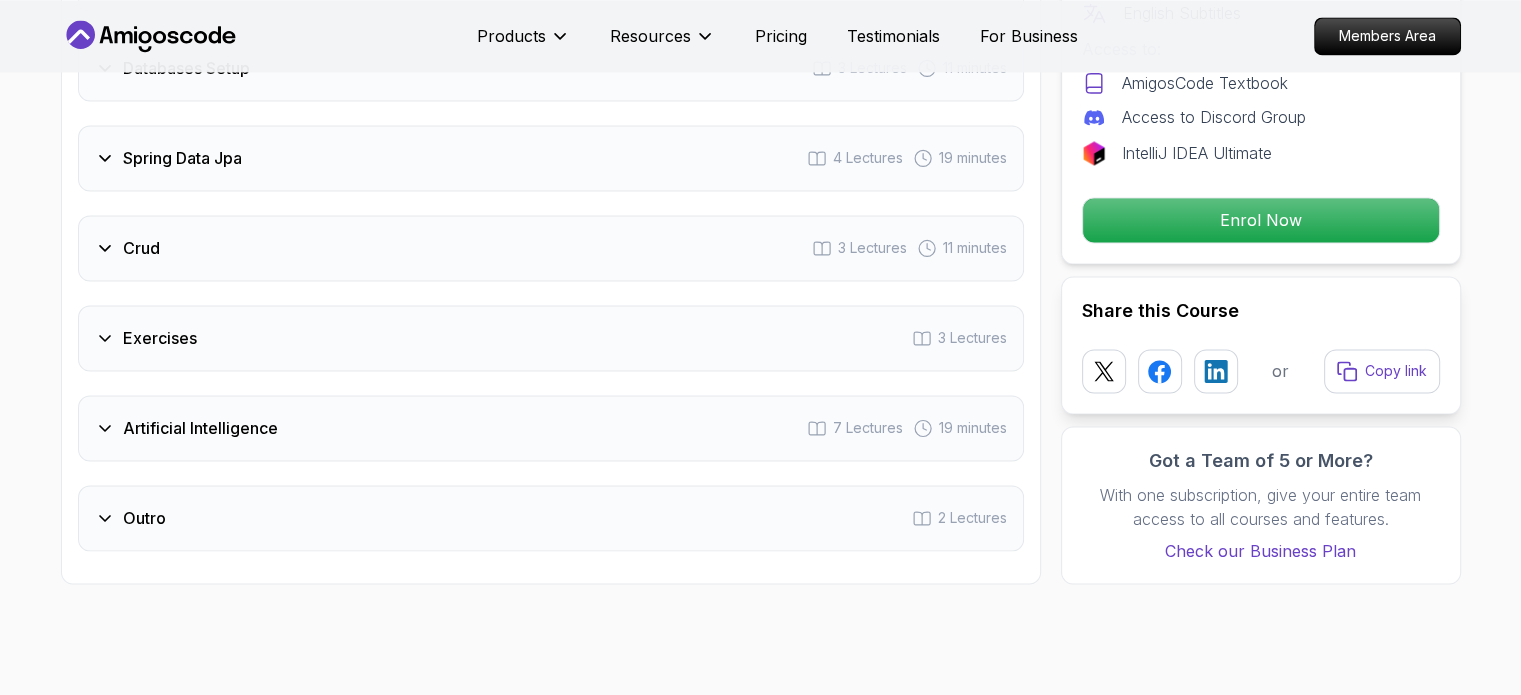 scroll, scrollTop: 3920, scrollLeft: 0, axis: vertical 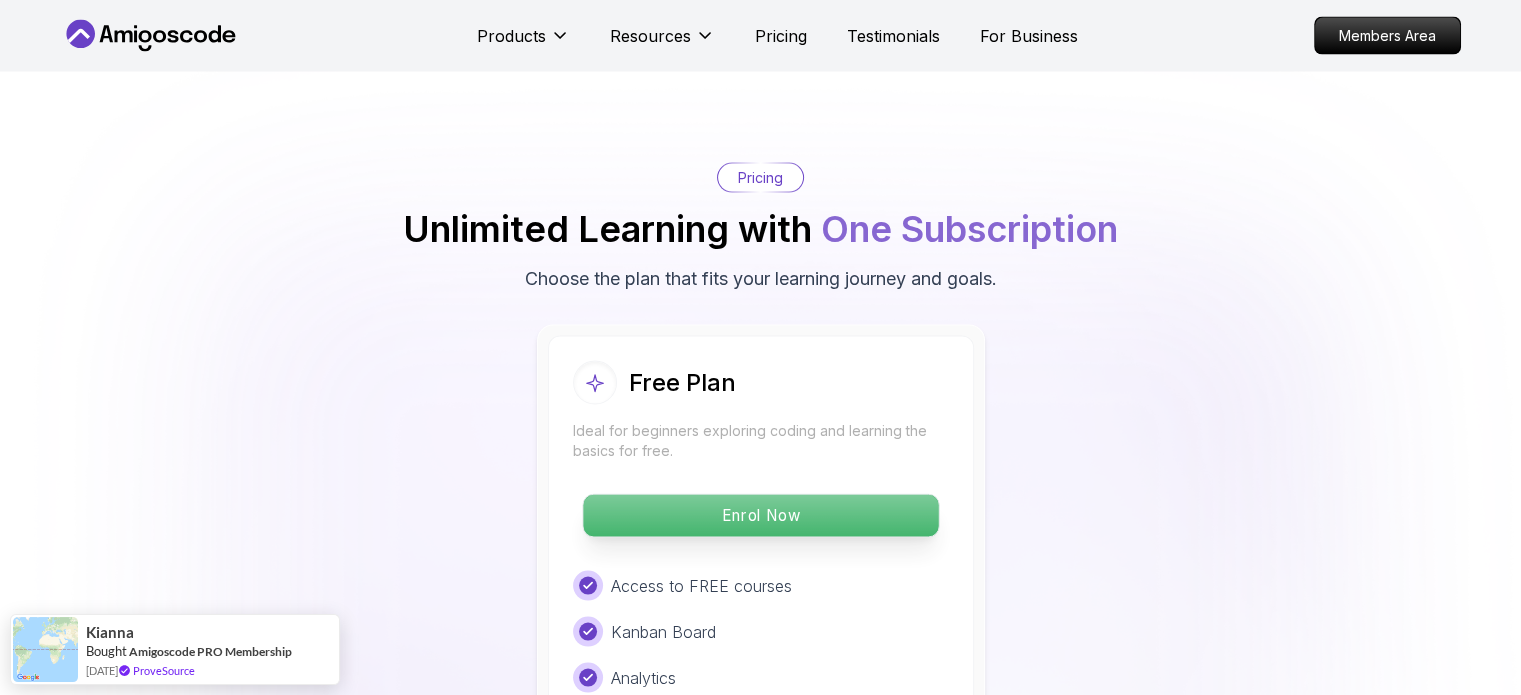 click on "Enrol Now" at bounding box center [760, 516] 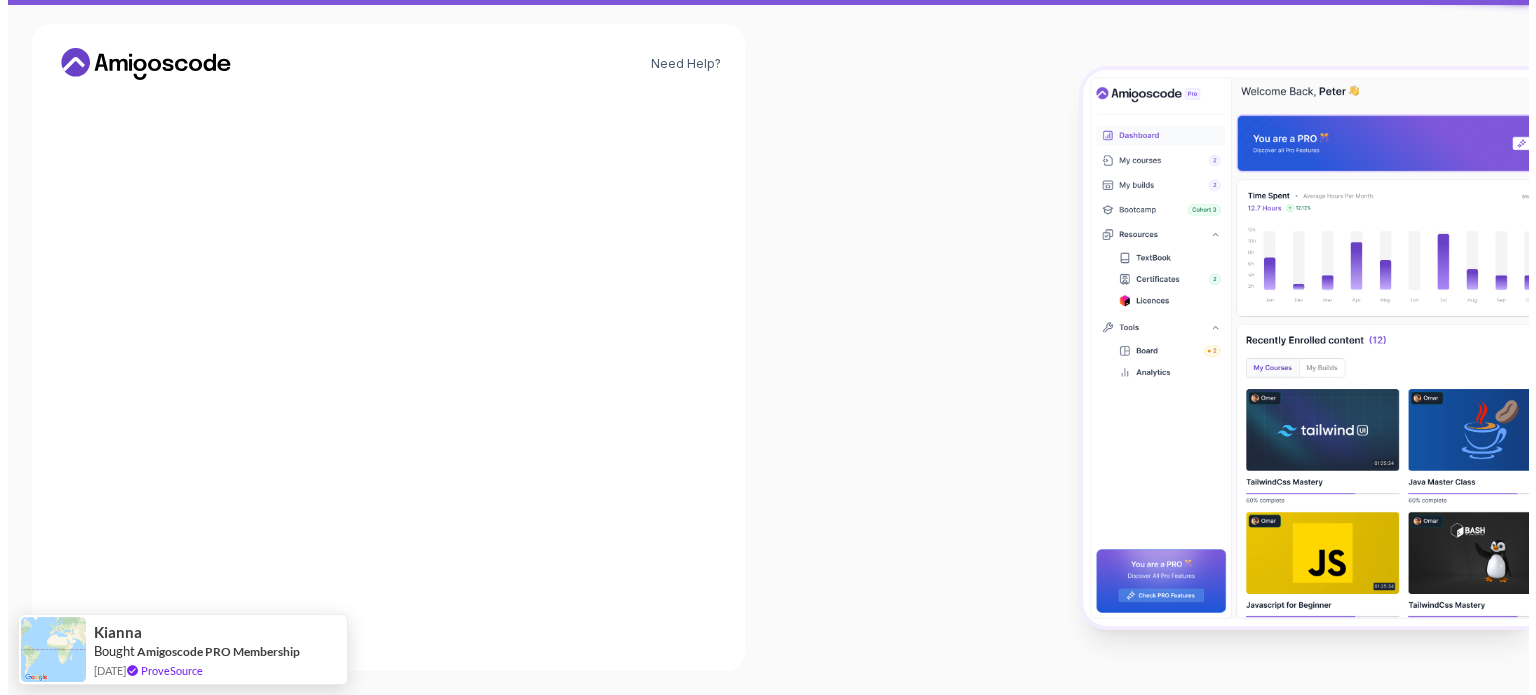 scroll, scrollTop: 0, scrollLeft: 0, axis: both 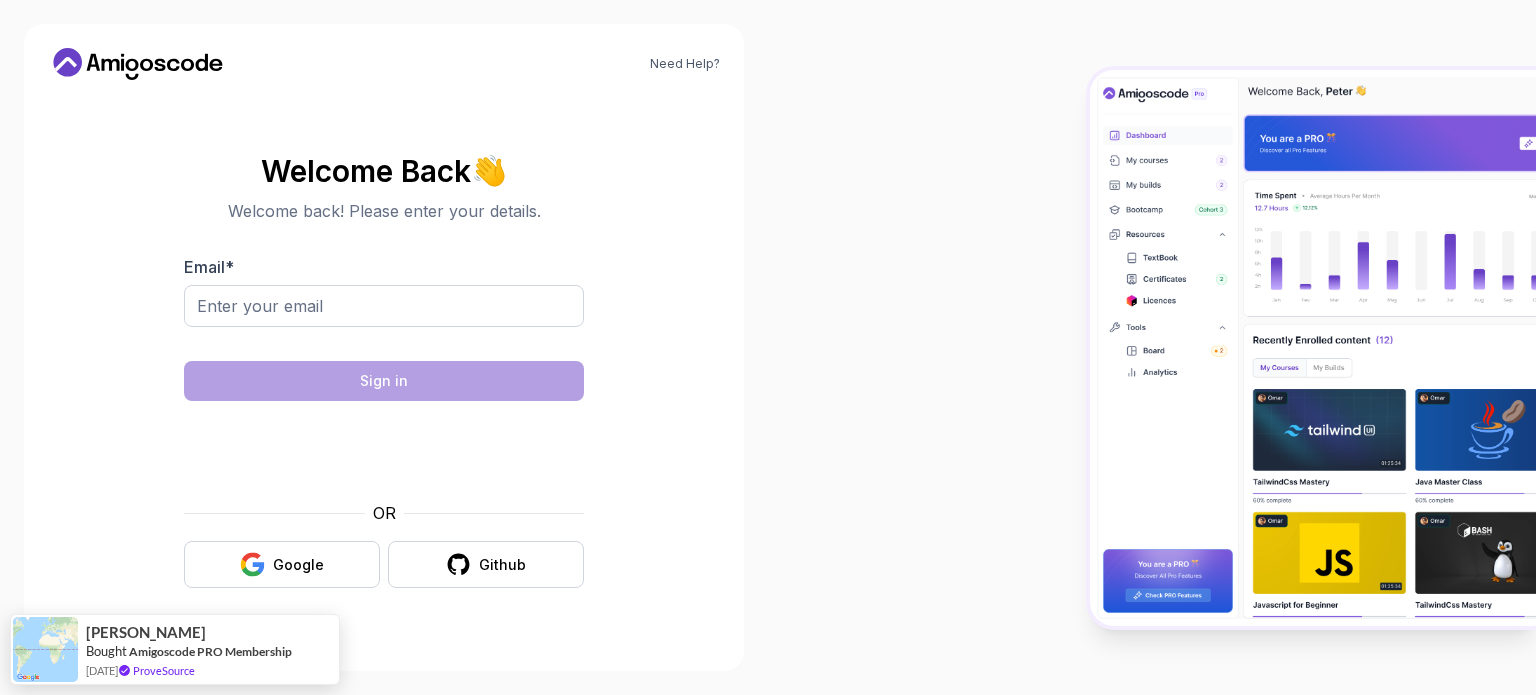 click on "Welcome Back 👋 Welcome back! Please enter your details. Email * Sign in OR Google Github" at bounding box center [384, 371] 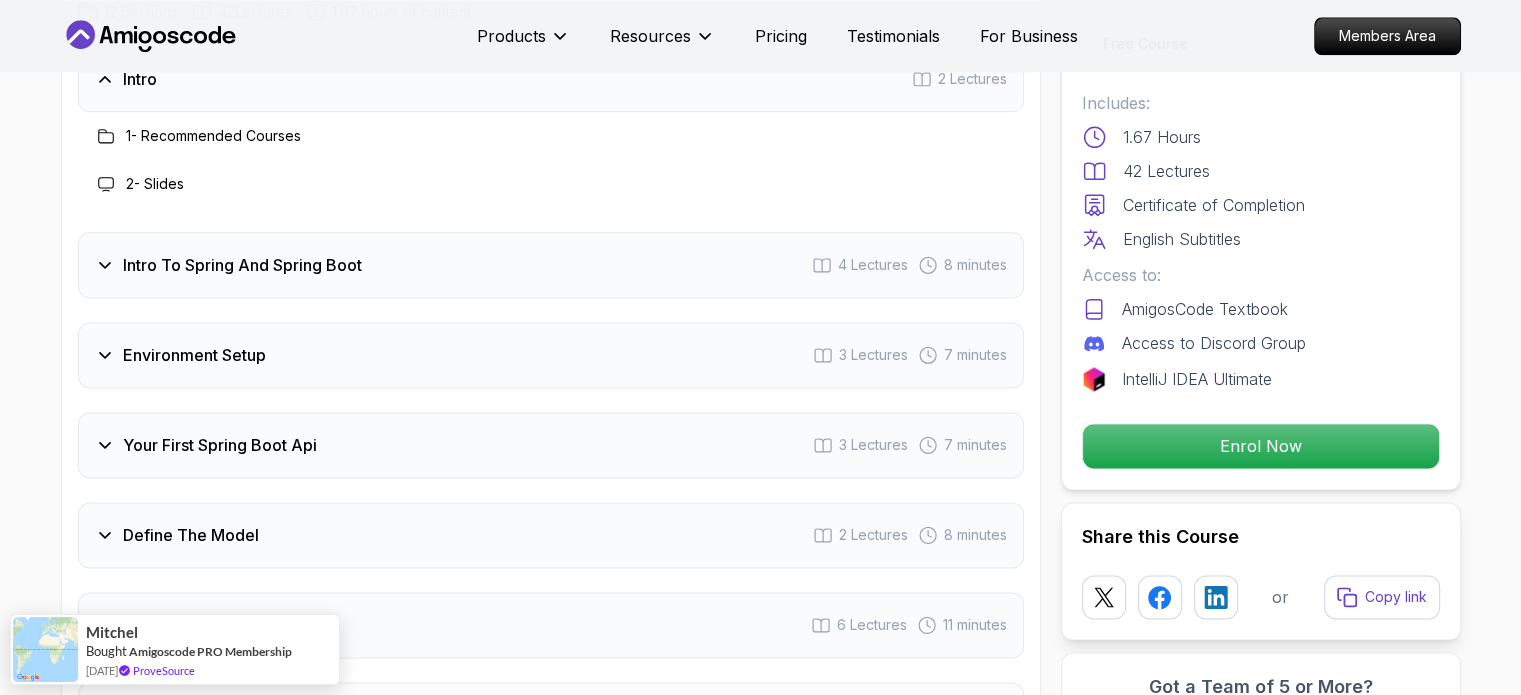 scroll, scrollTop: 2602, scrollLeft: 0, axis: vertical 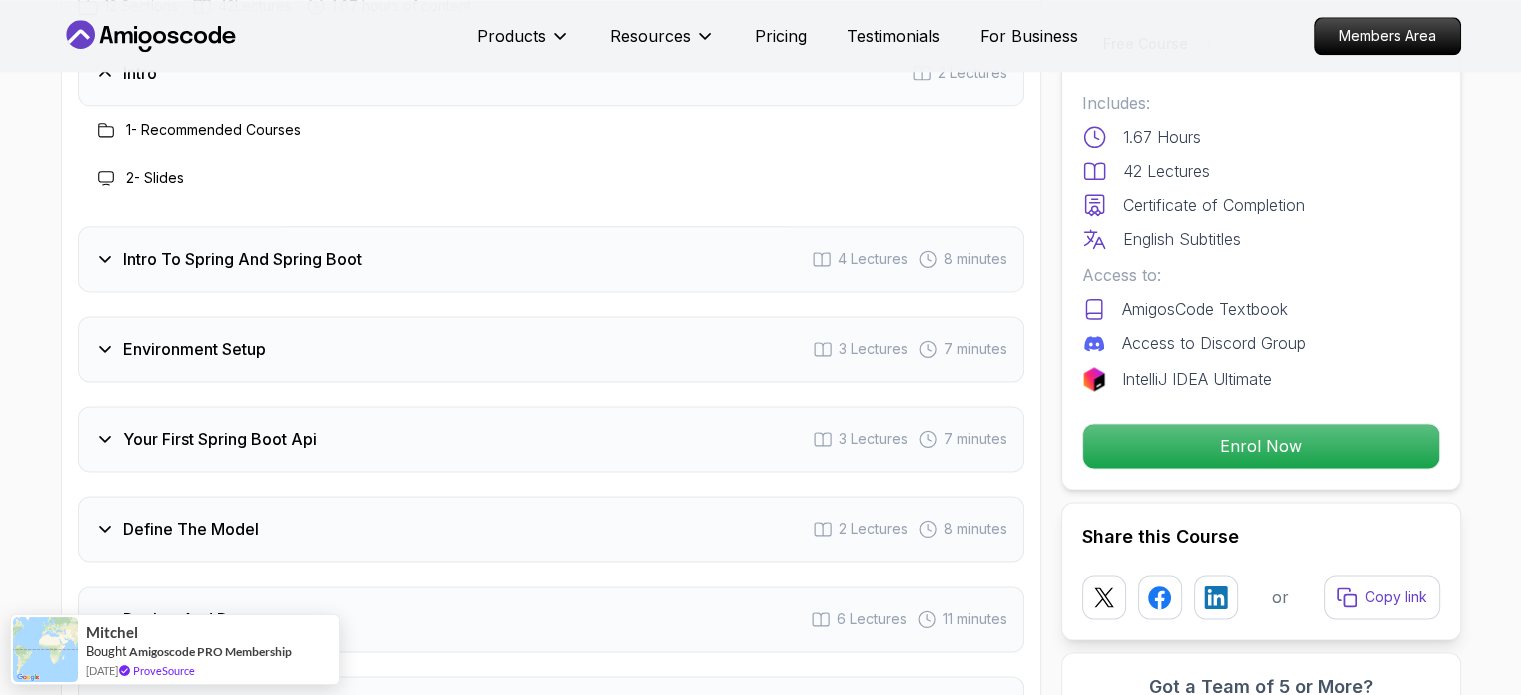 click 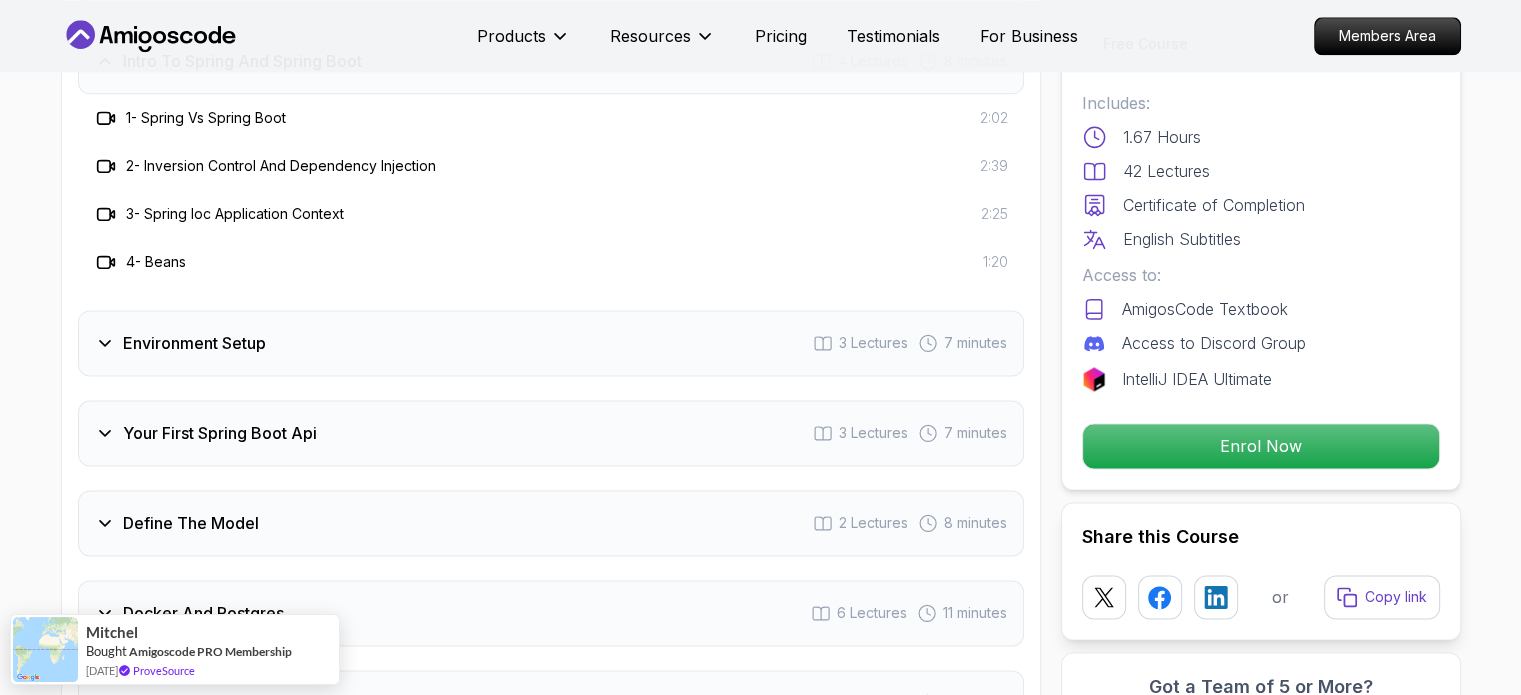 scroll, scrollTop: 2712, scrollLeft: 0, axis: vertical 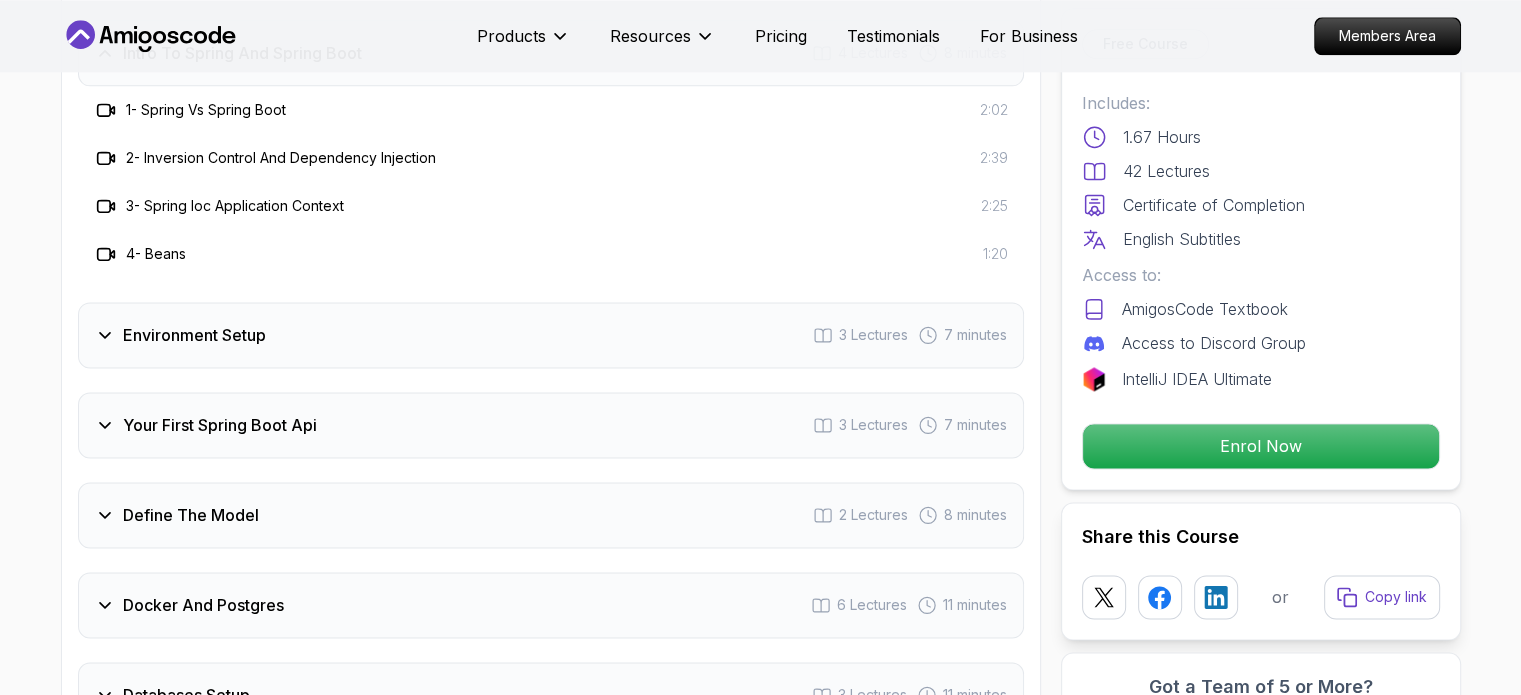 click 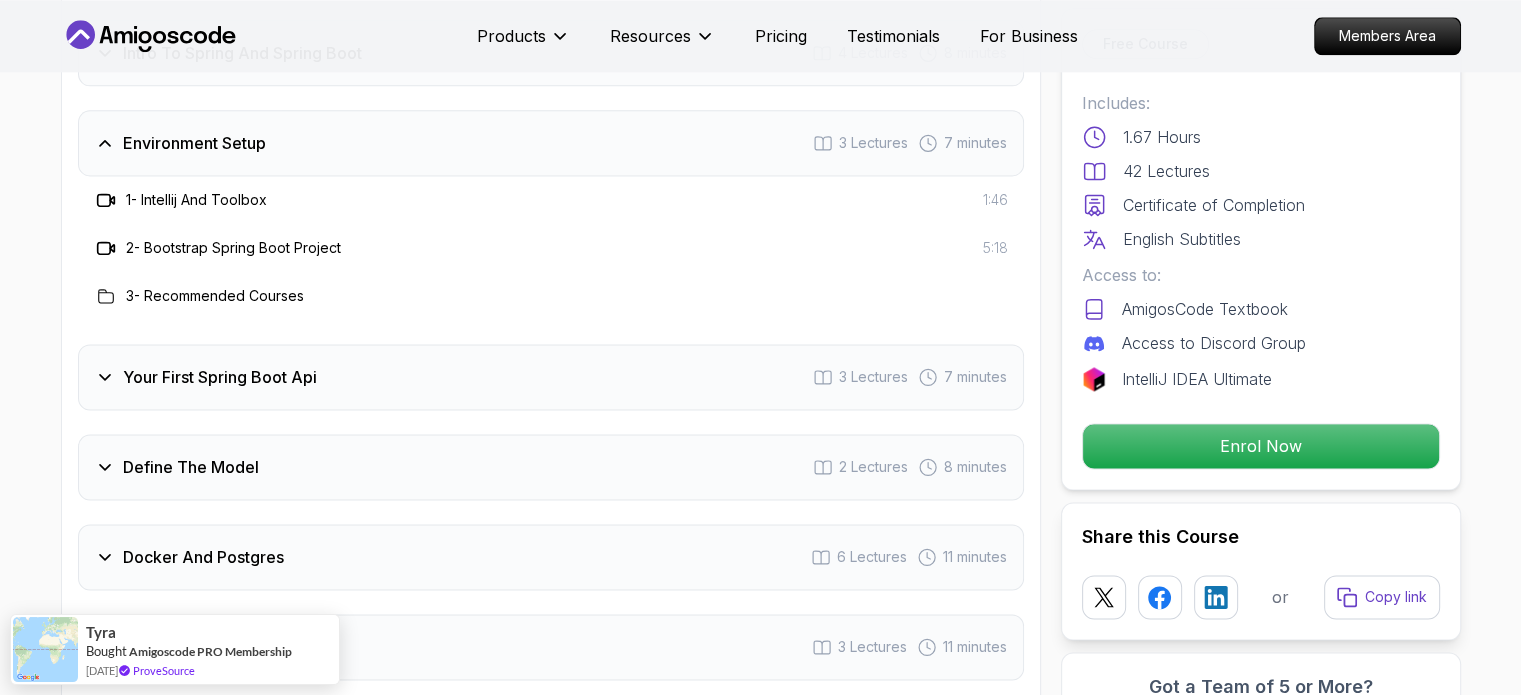 click 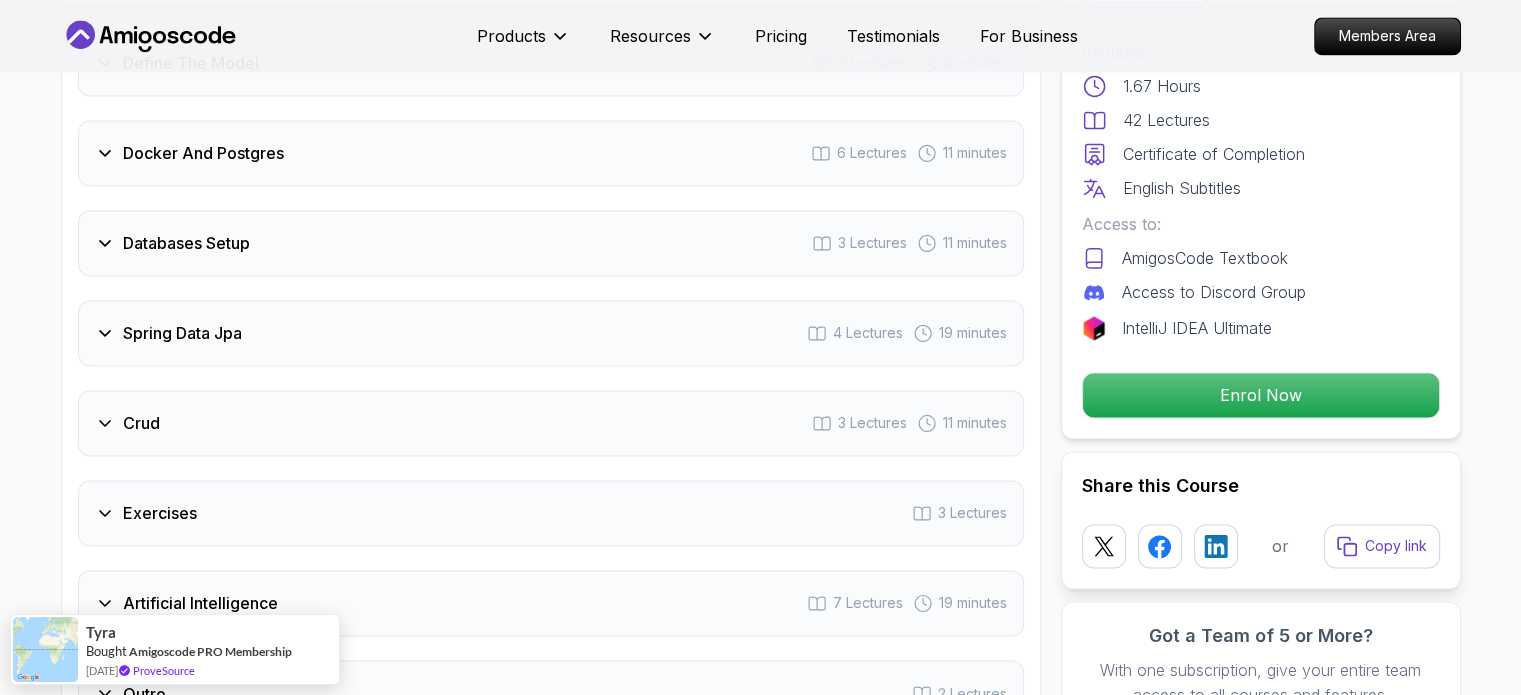 scroll, scrollTop: 3116, scrollLeft: 0, axis: vertical 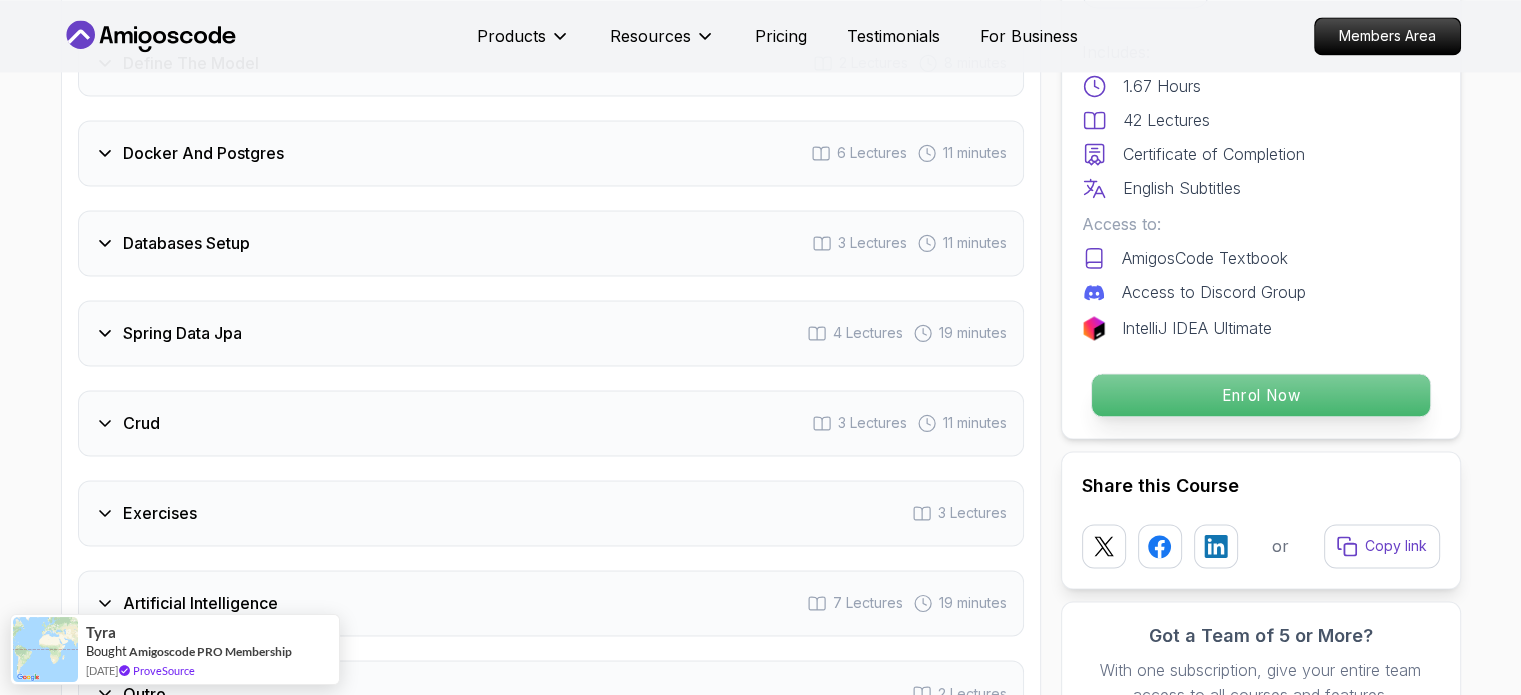 click on "Enrol Now" at bounding box center [1260, 395] 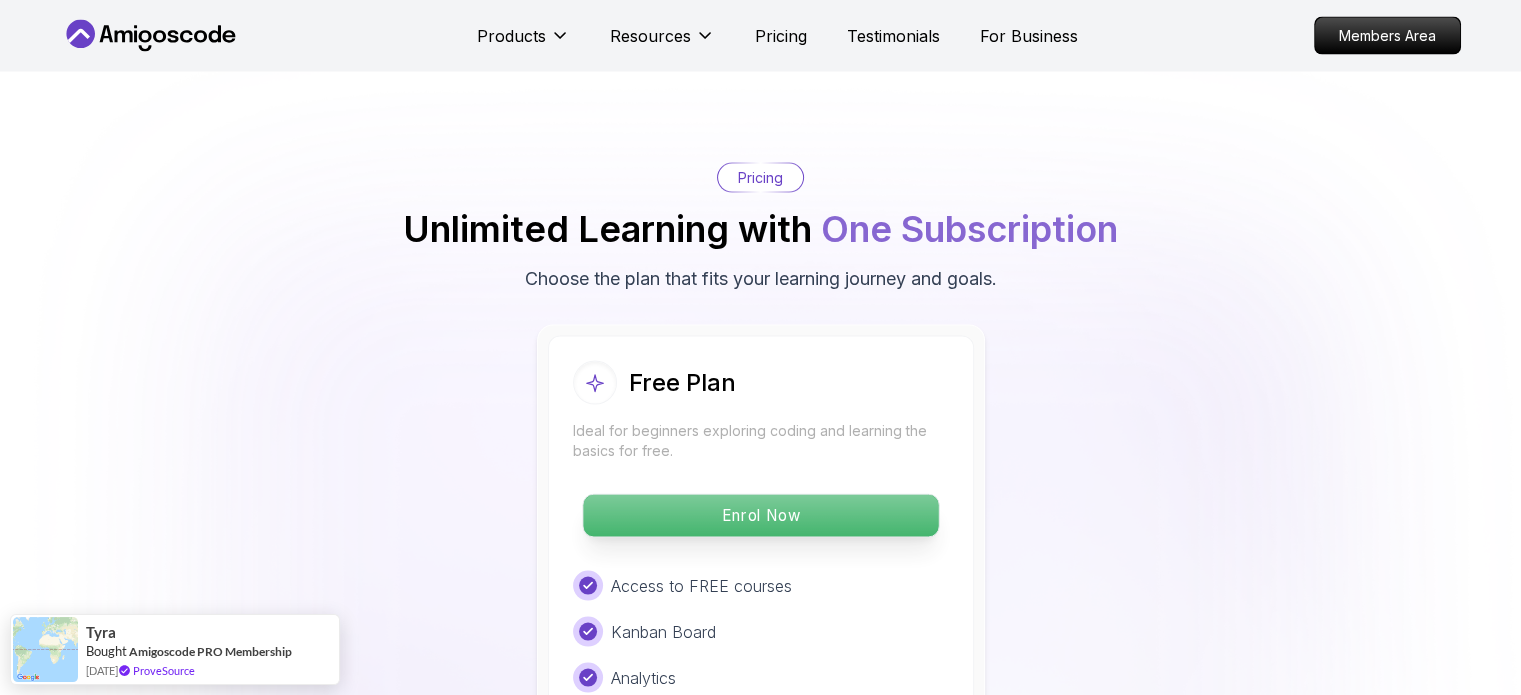click on "Enrol Now" at bounding box center [760, 516] 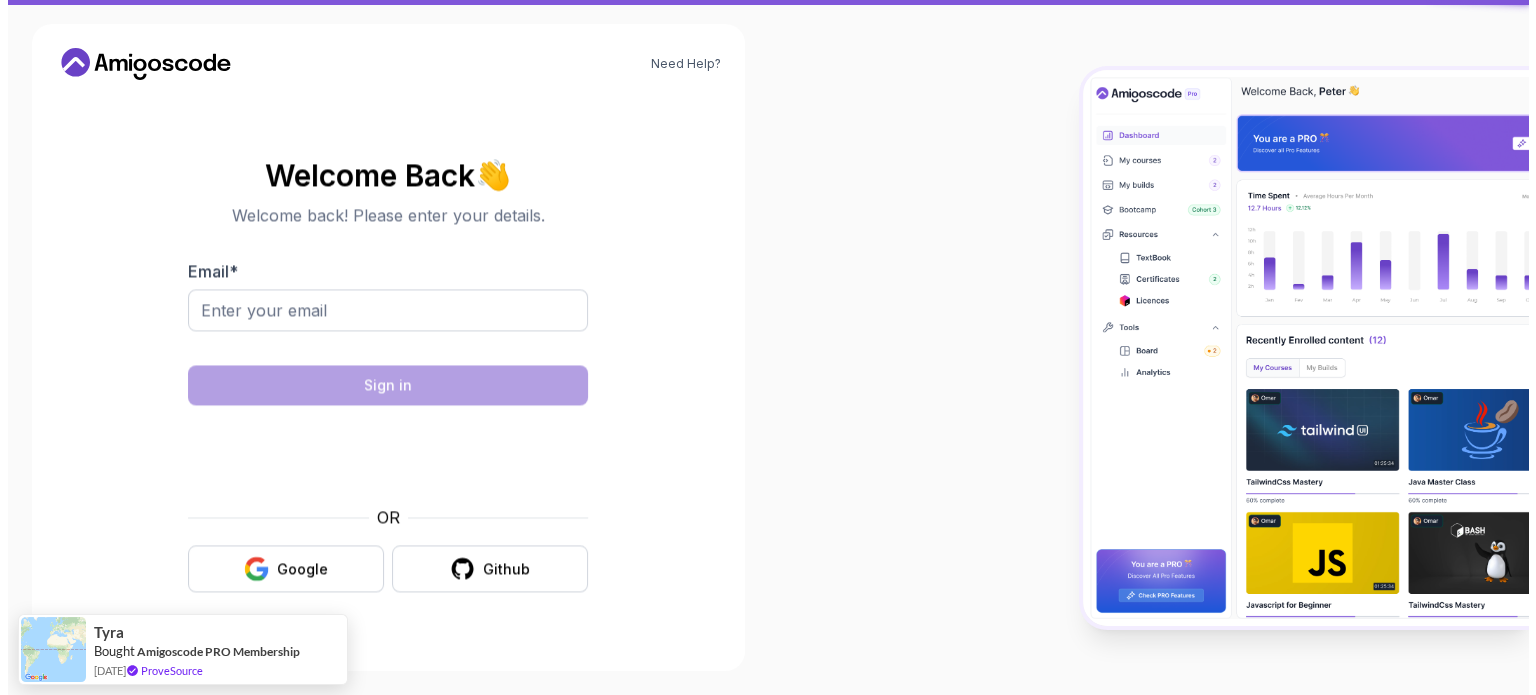 scroll, scrollTop: 0, scrollLeft: 0, axis: both 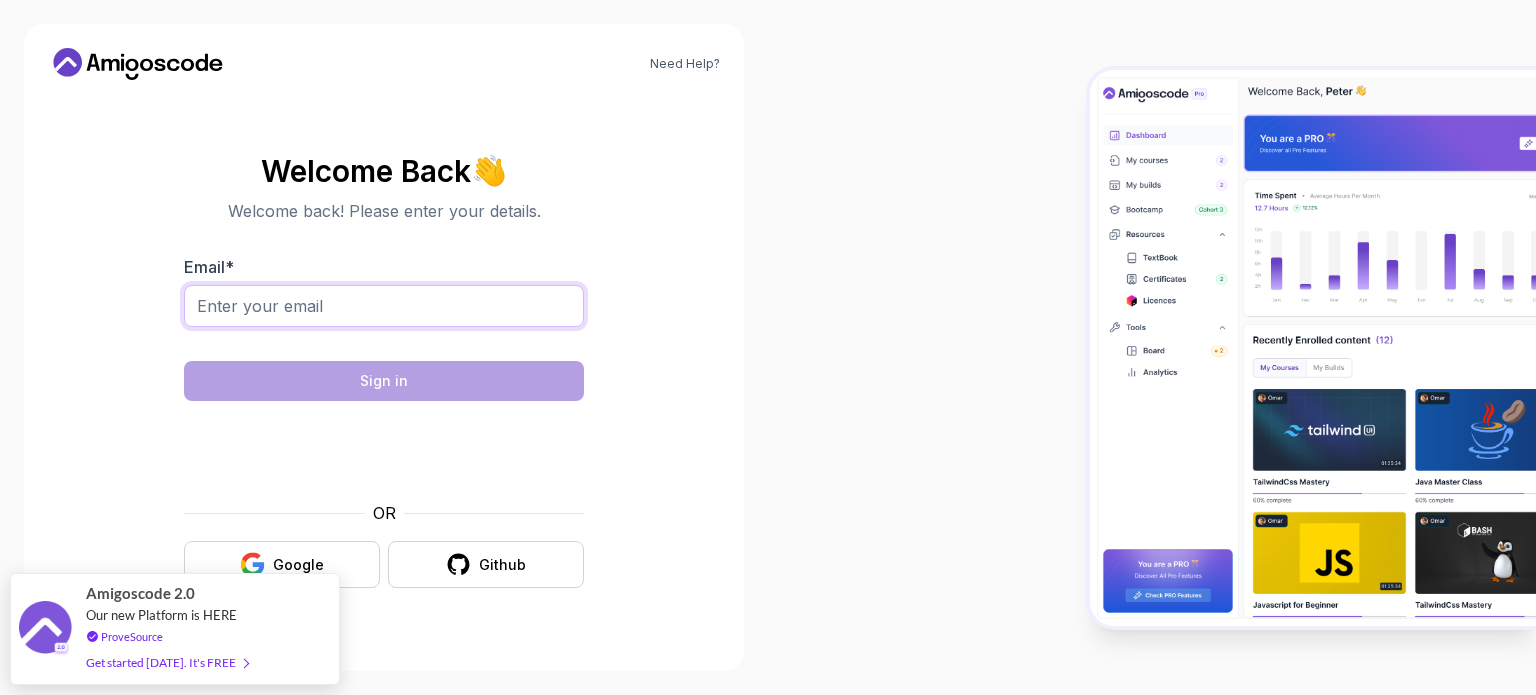 click on "Email *" at bounding box center [384, 306] 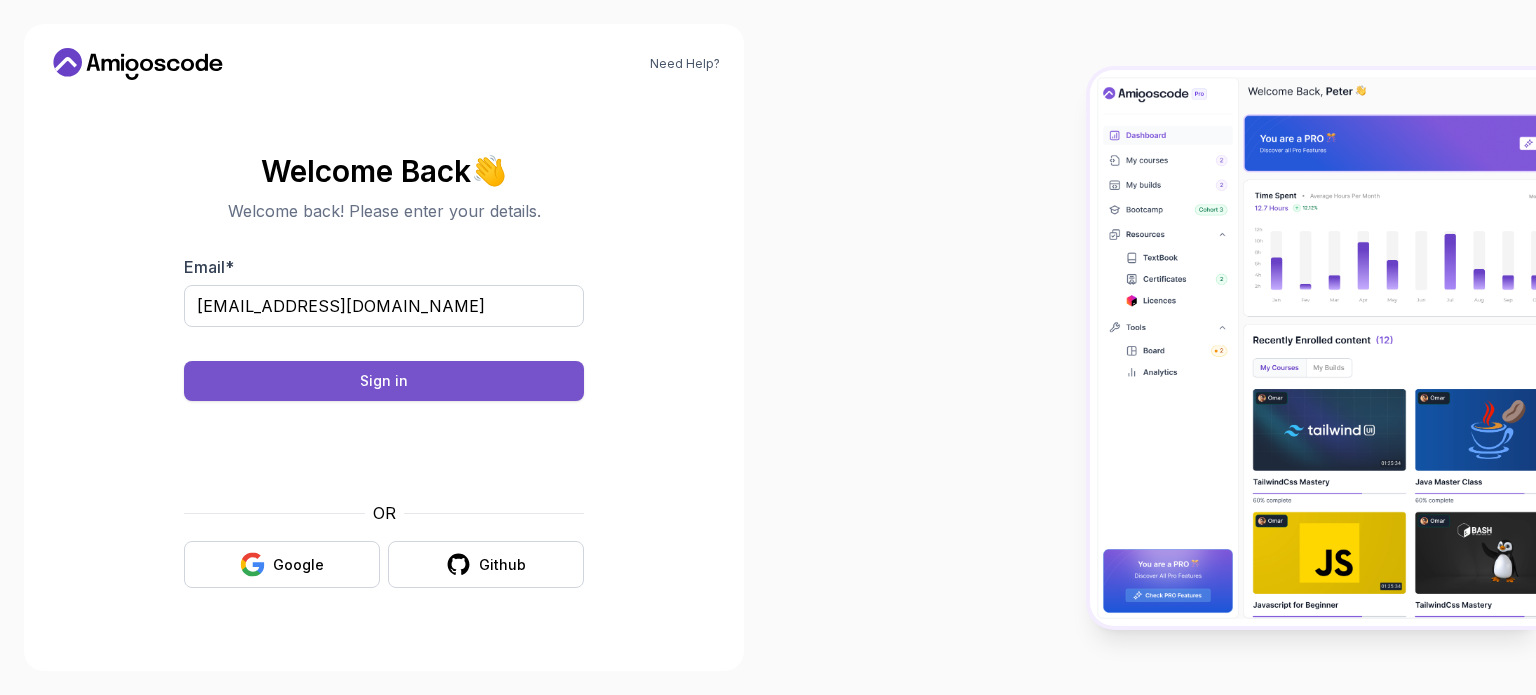 click on "Sign in" at bounding box center (384, 381) 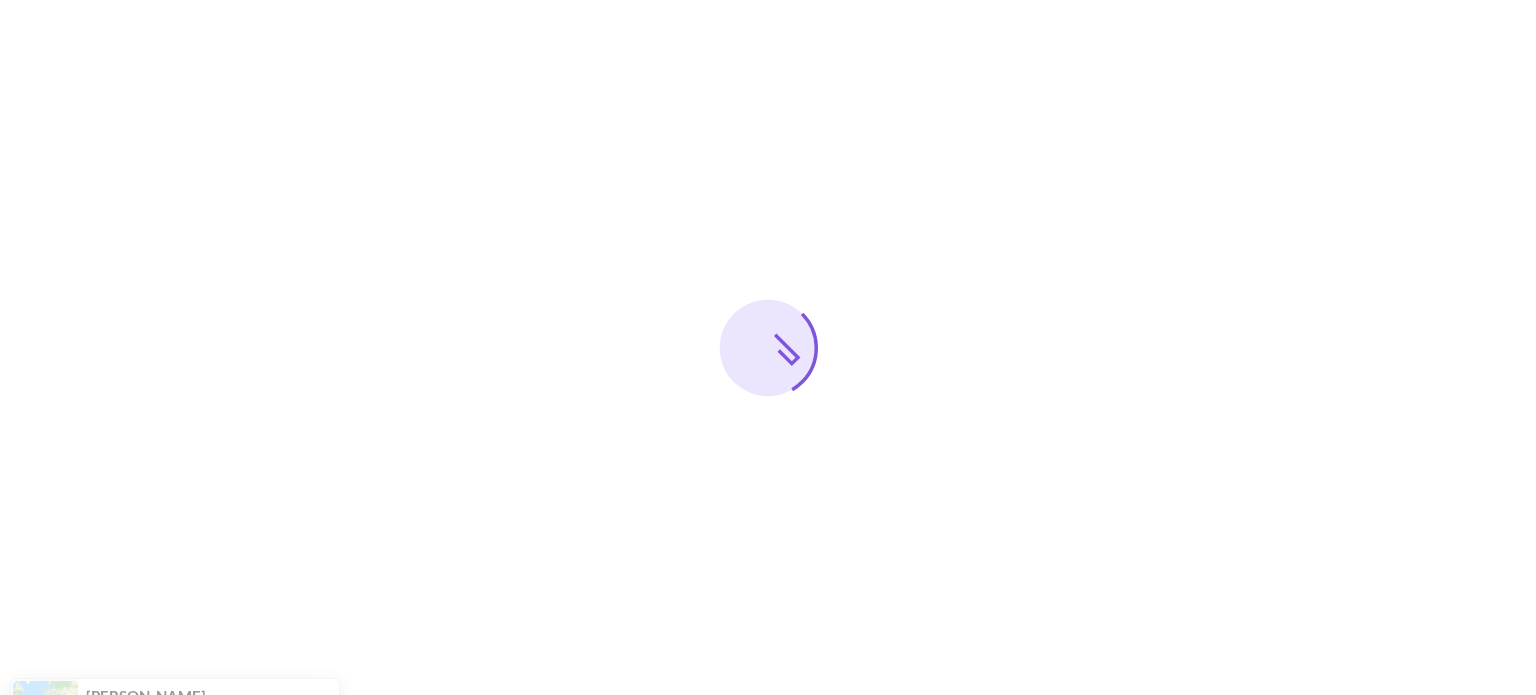 scroll, scrollTop: 0, scrollLeft: 0, axis: both 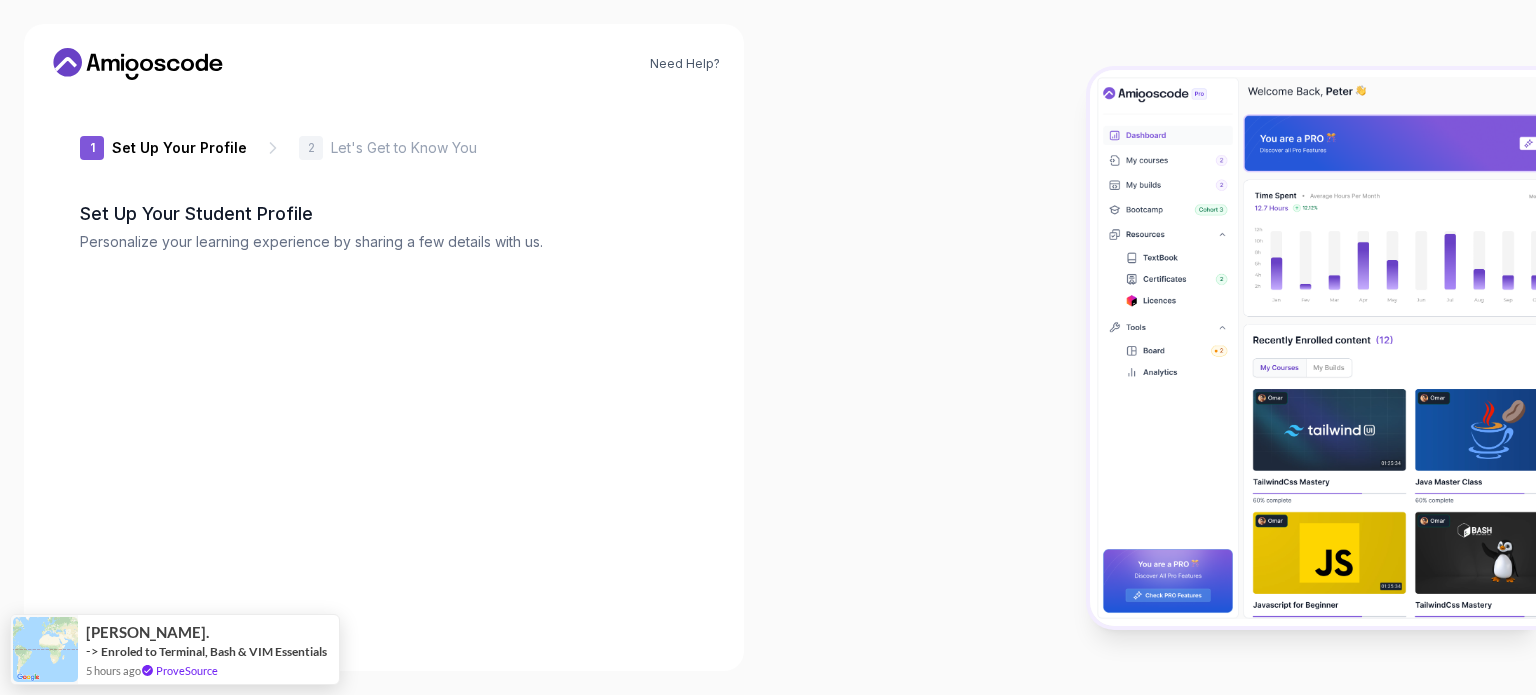 type on "happybeetlee93ca" 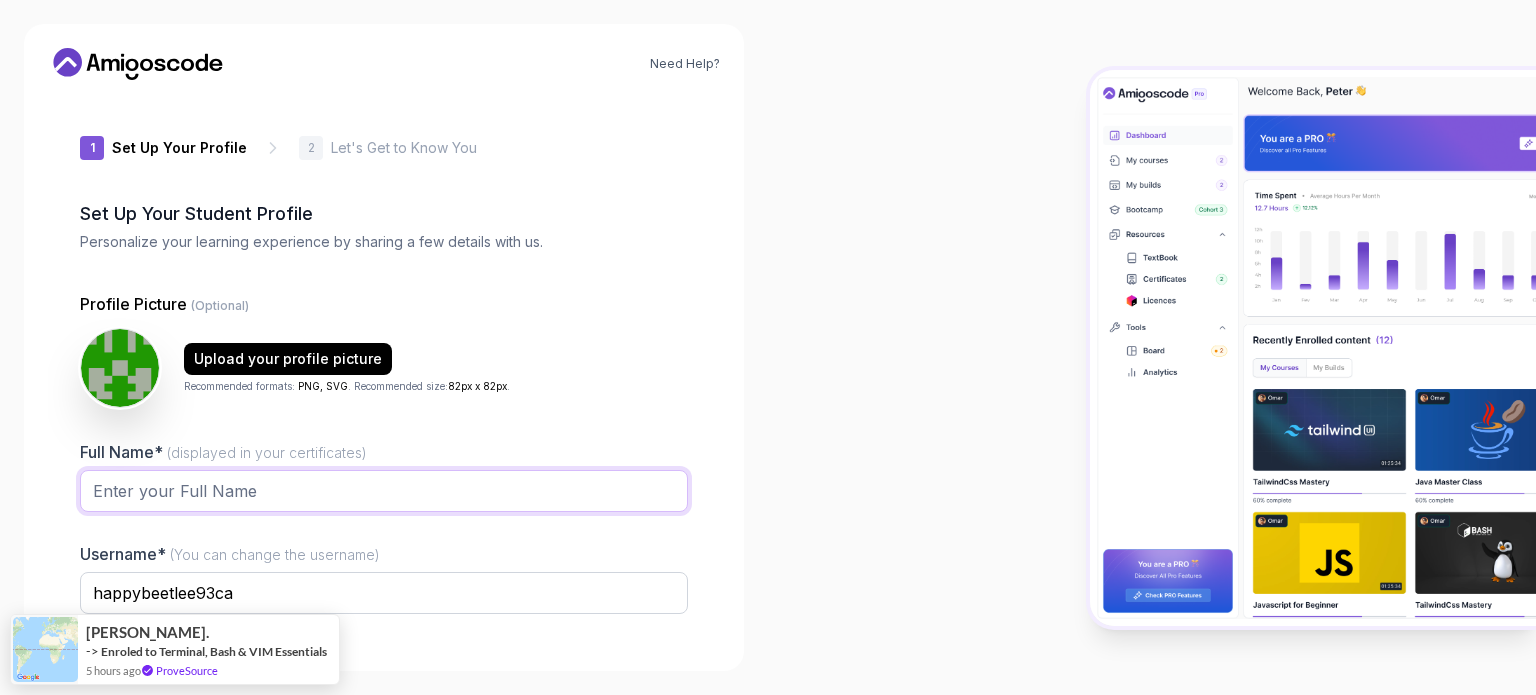 click on "Full Name*   (displayed in your certificates)" at bounding box center (384, 491) 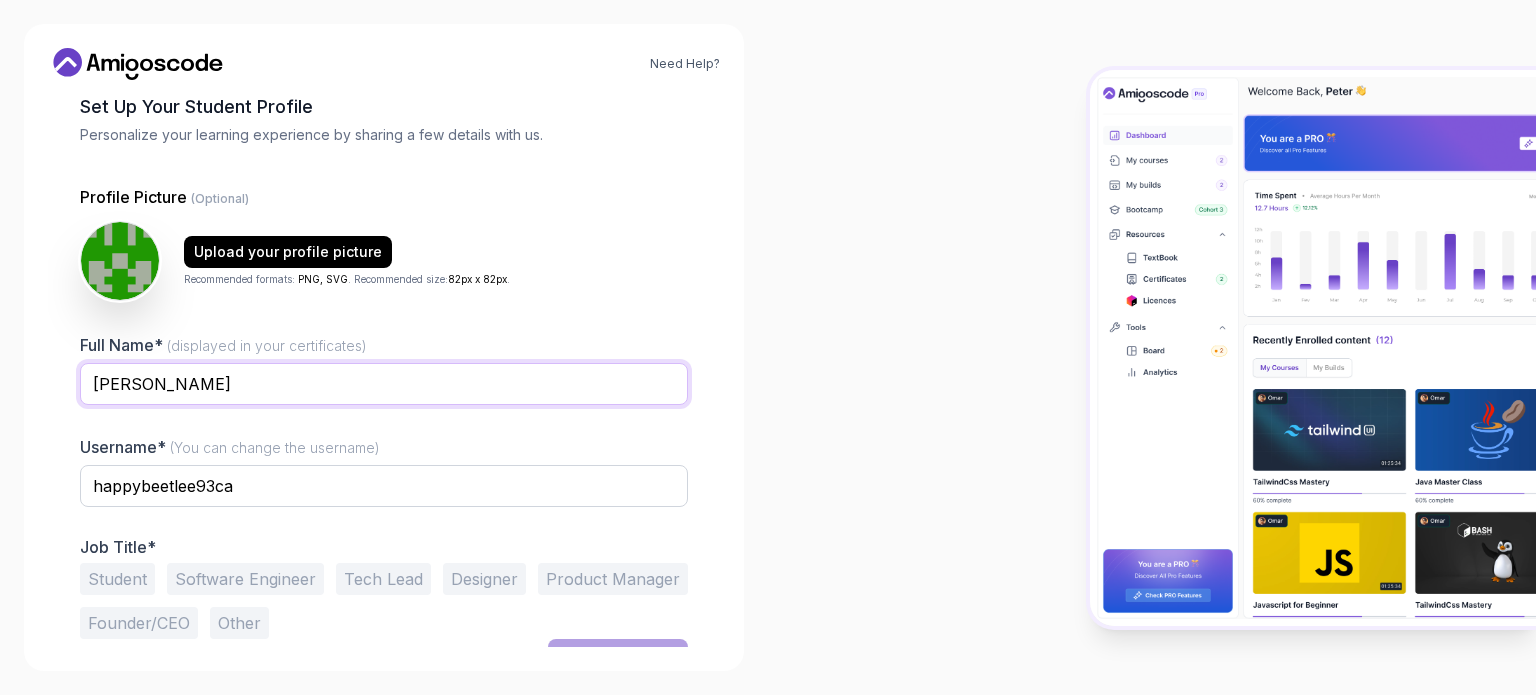 scroll, scrollTop: 138, scrollLeft: 0, axis: vertical 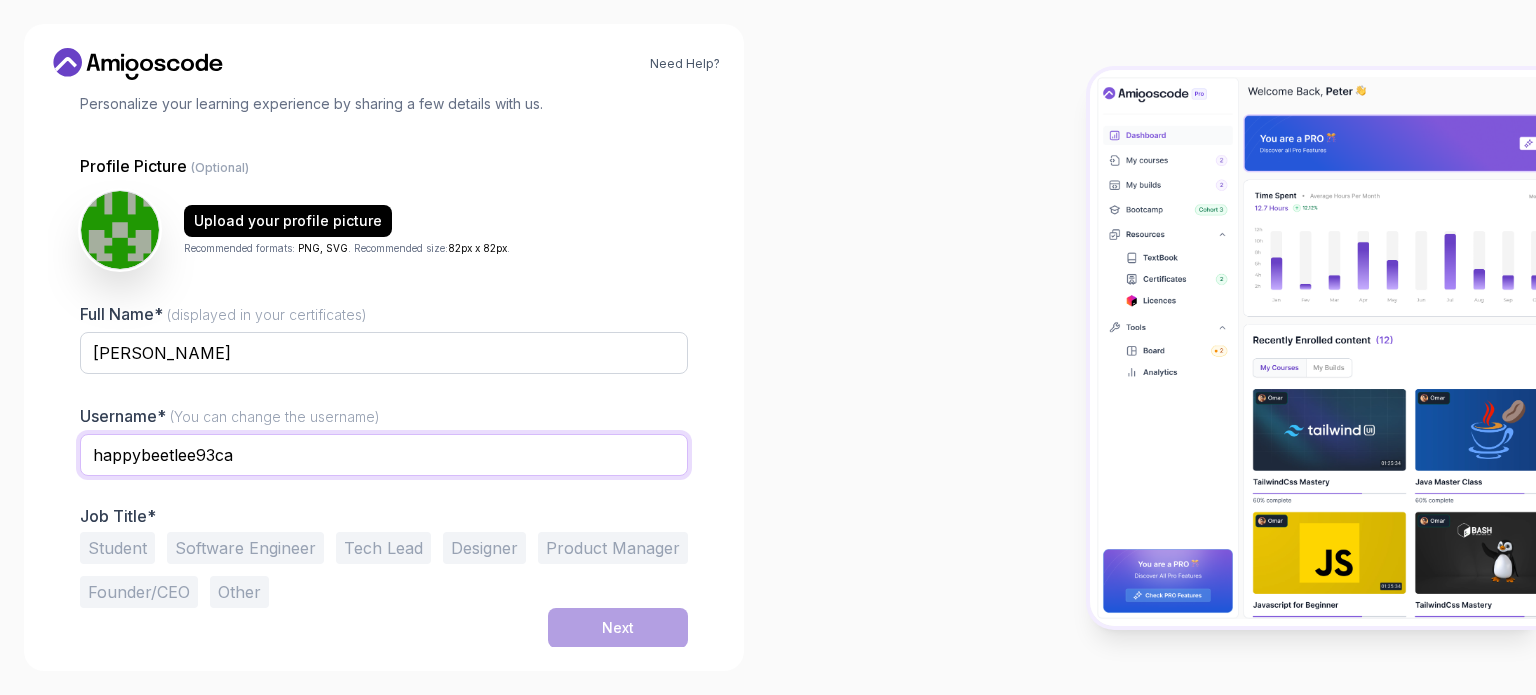 click on "happybeetlee93ca" at bounding box center [384, 455] 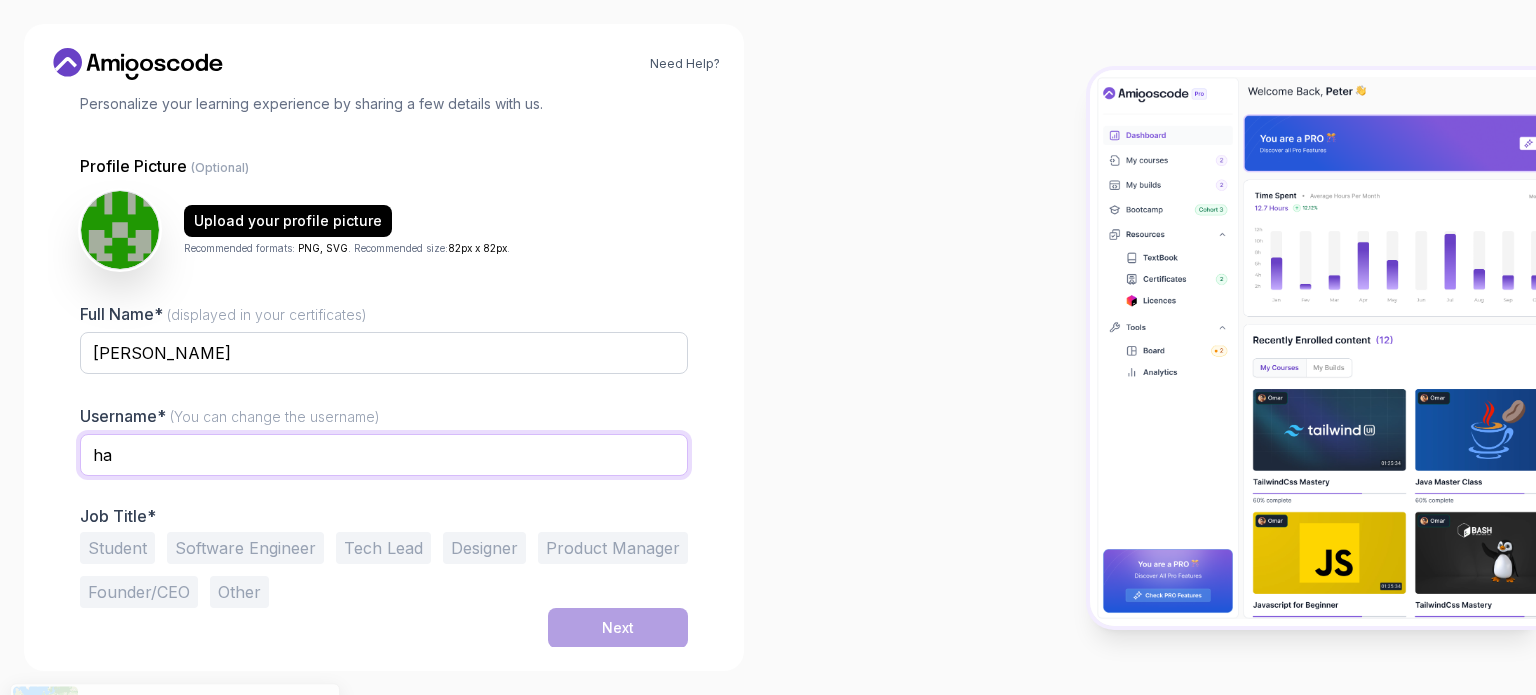 type on "h" 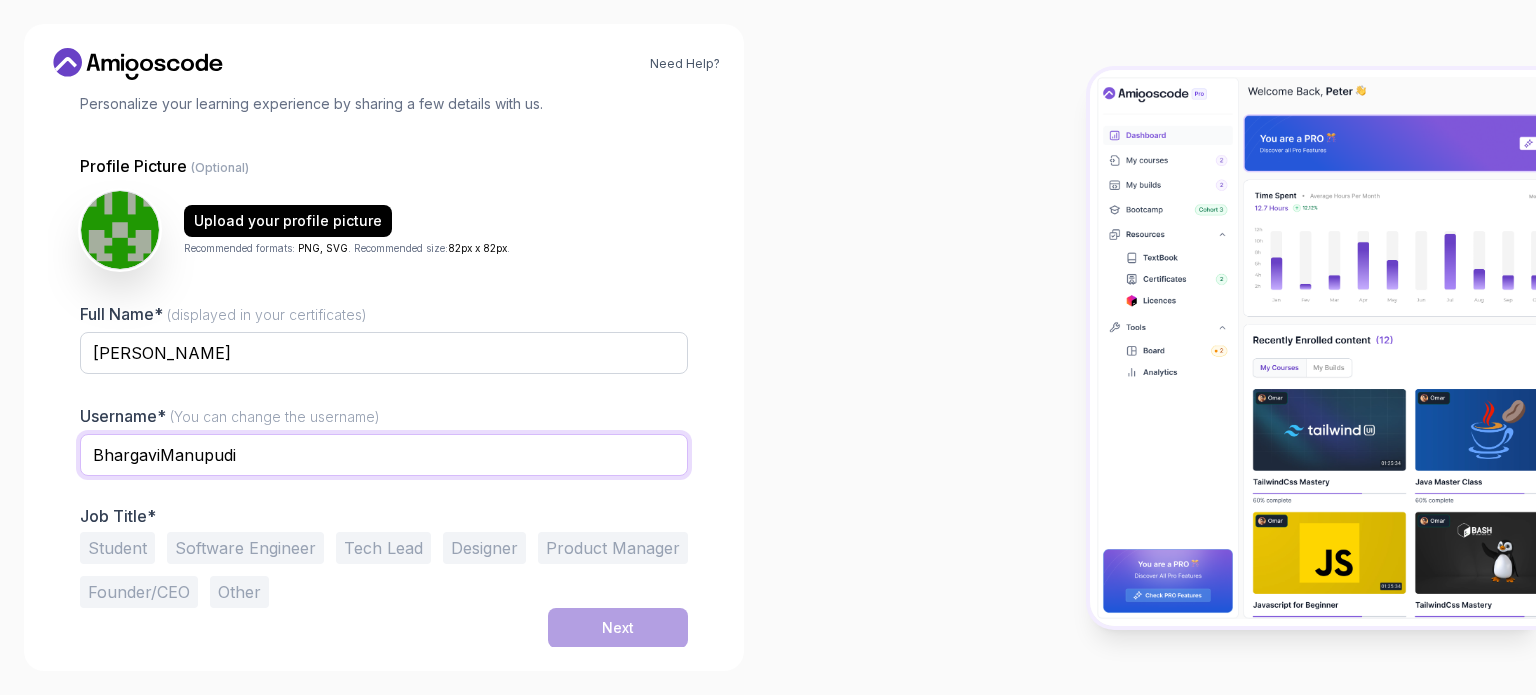 type on "BhargaviManupudi" 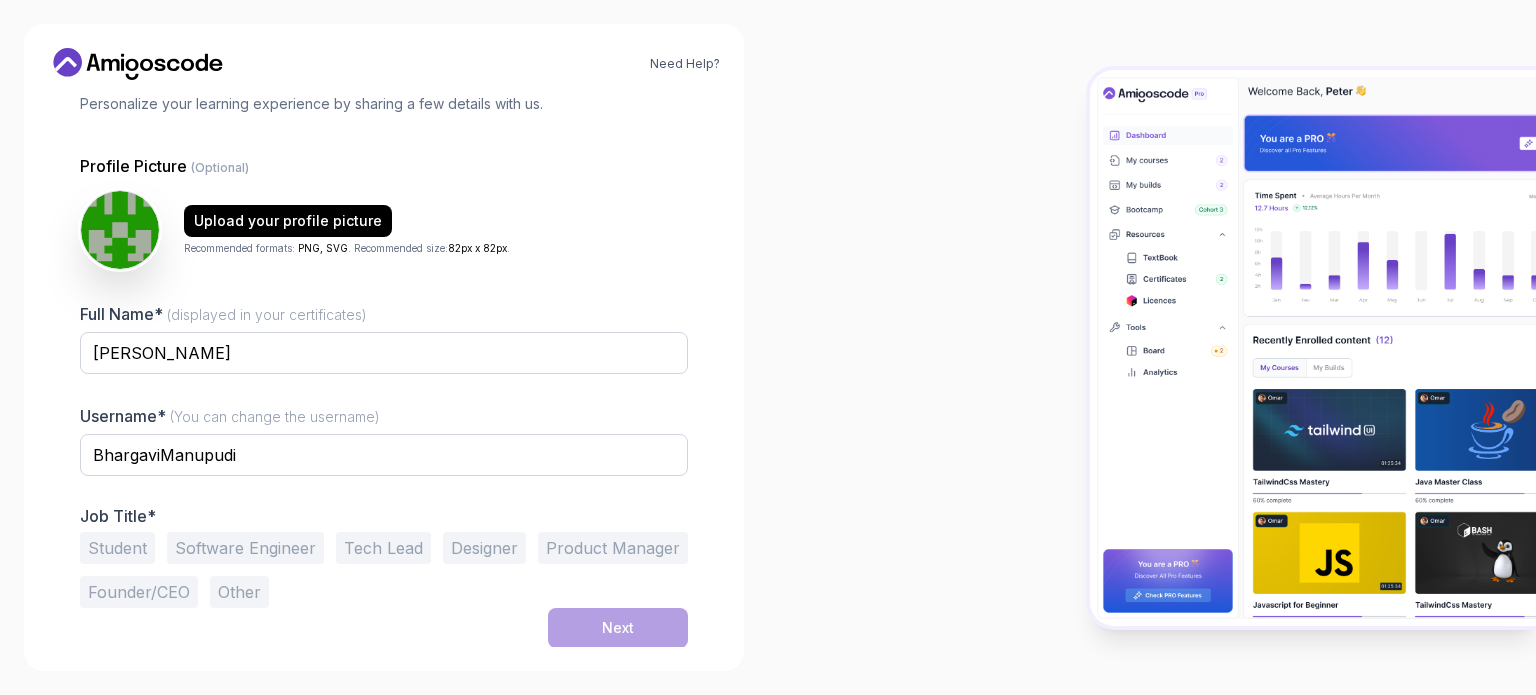 click on "Next" at bounding box center (384, 628) 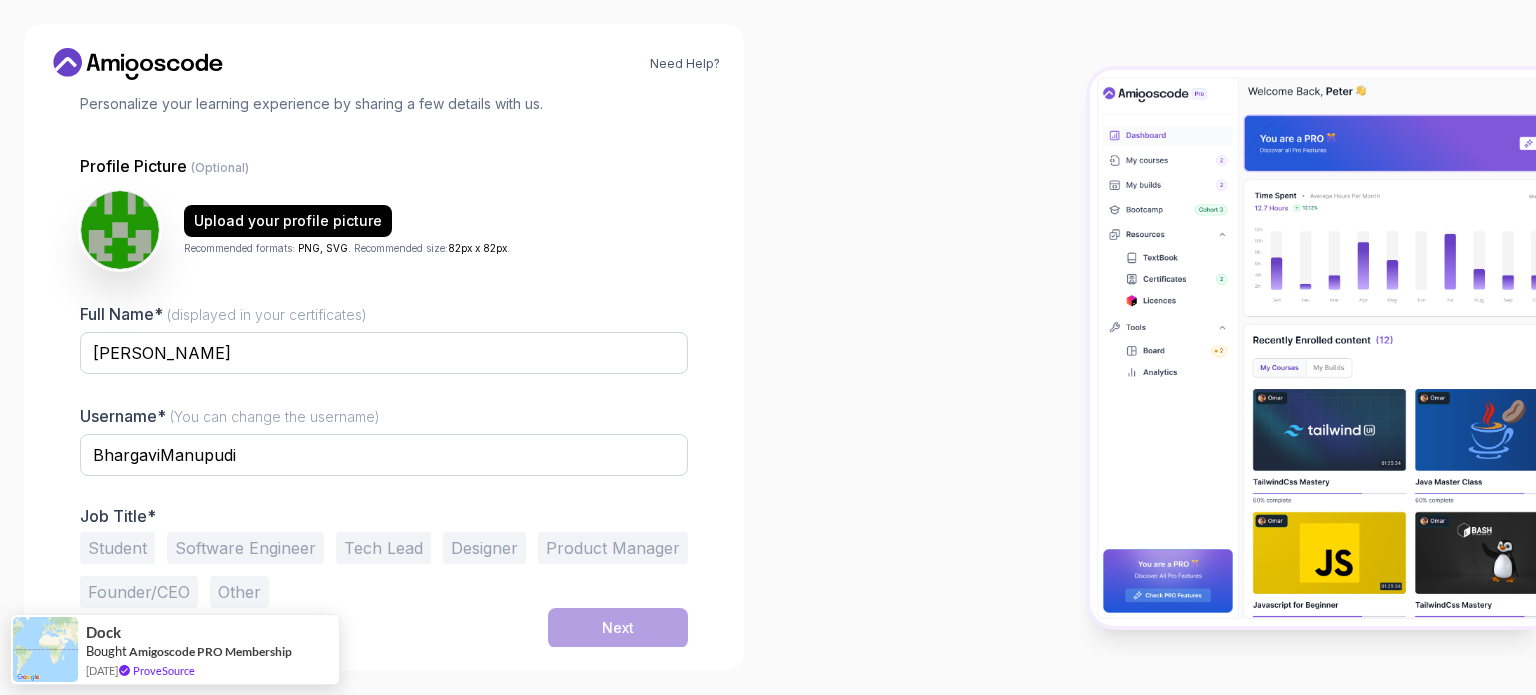 click on "Student" at bounding box center [117, 548] 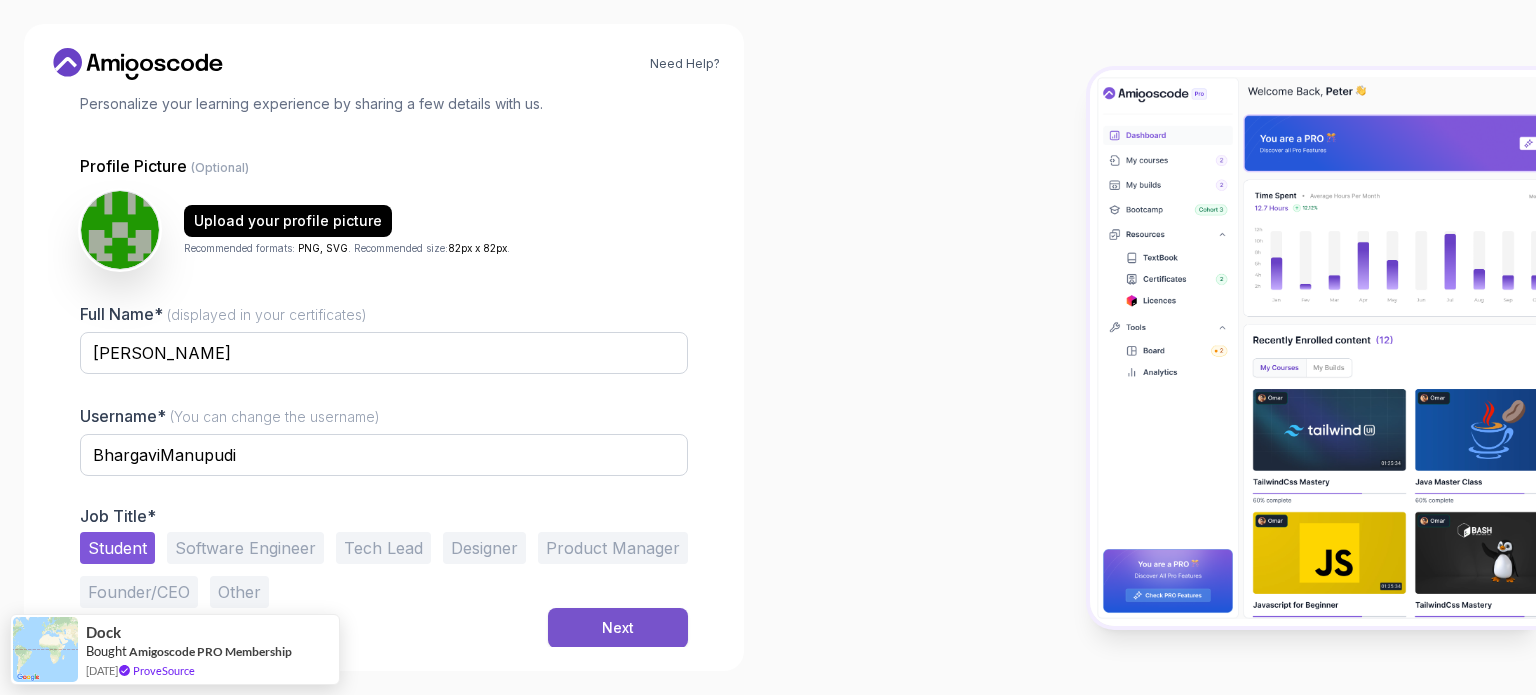 click on "Next" at bounding box center (618, 628) 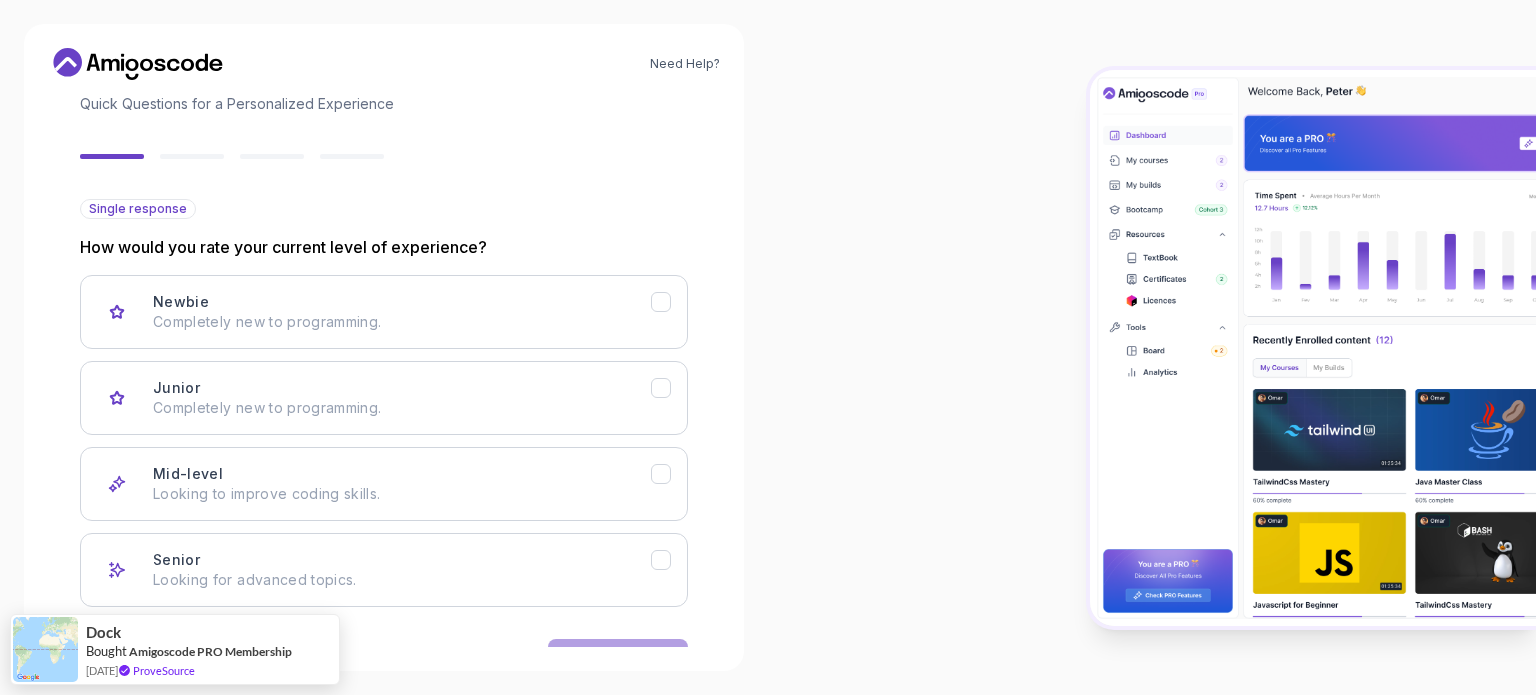 scroll, scrollTop: 200, scrollLeft: 0, axis: vertical 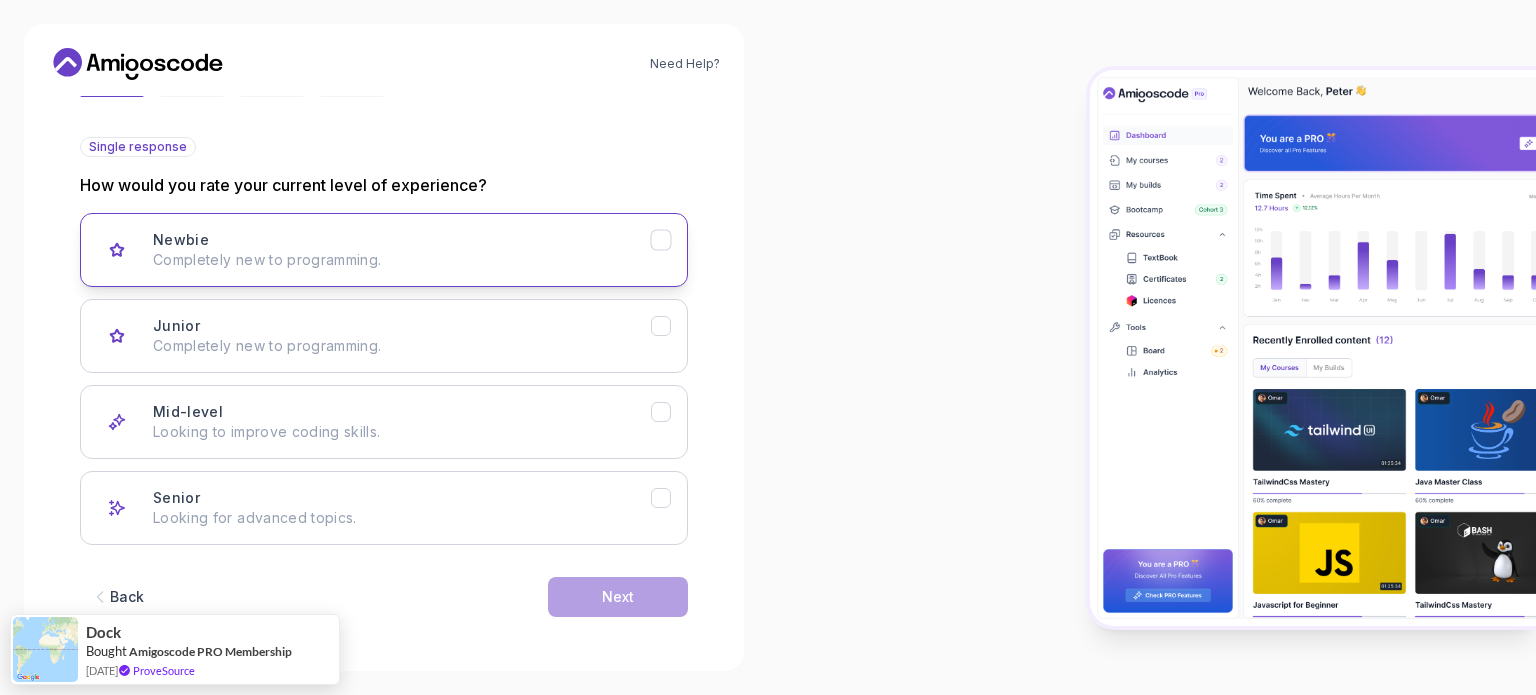 click on "Completely new to programming." at bounding box center (402, 260) 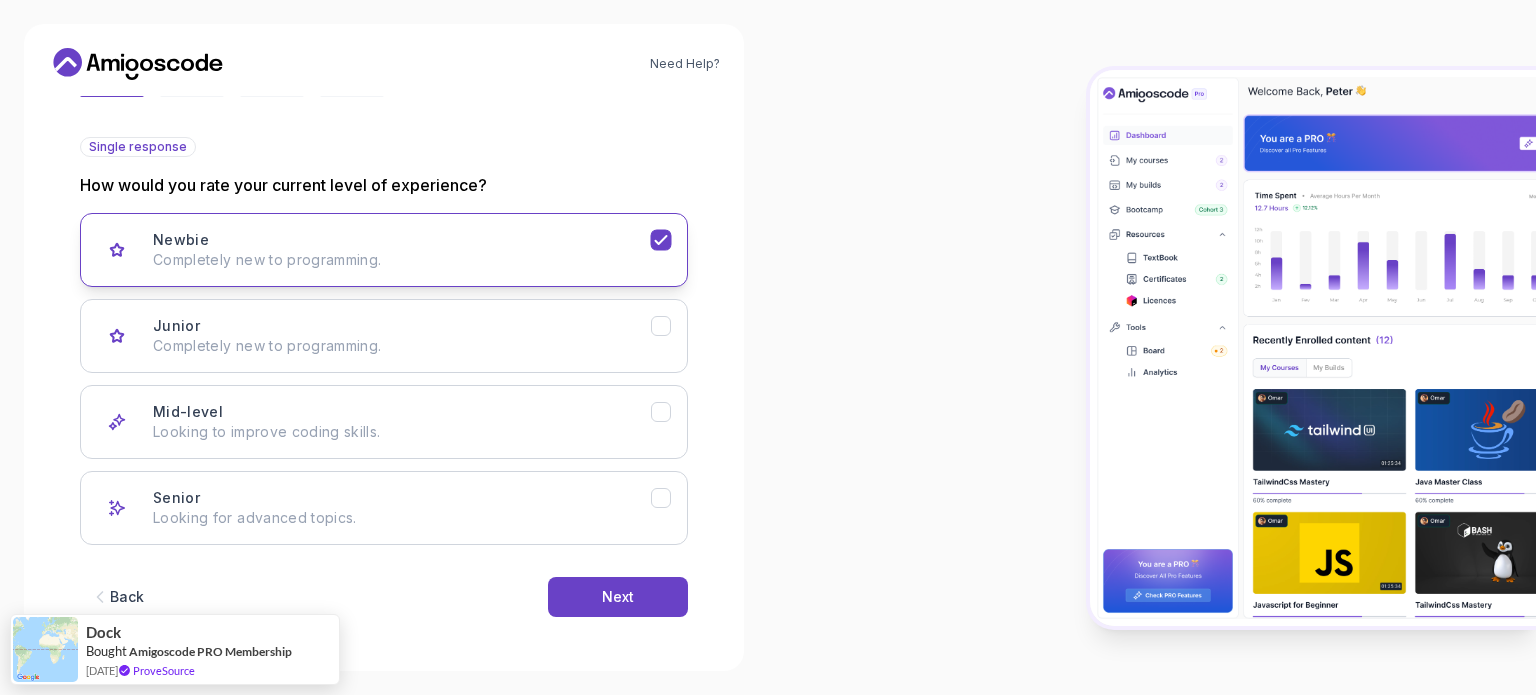 click on "Completely new to programming." at bounding box center [402, 260] 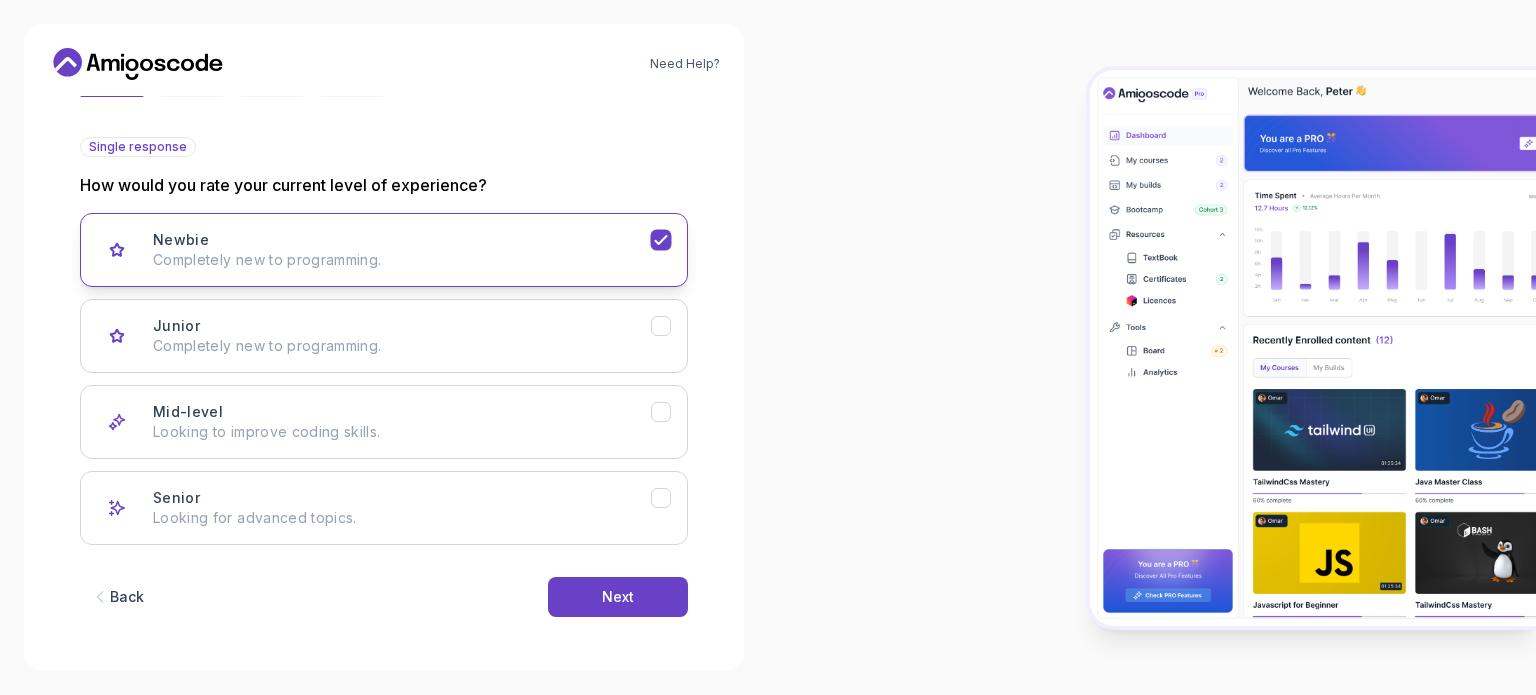 click 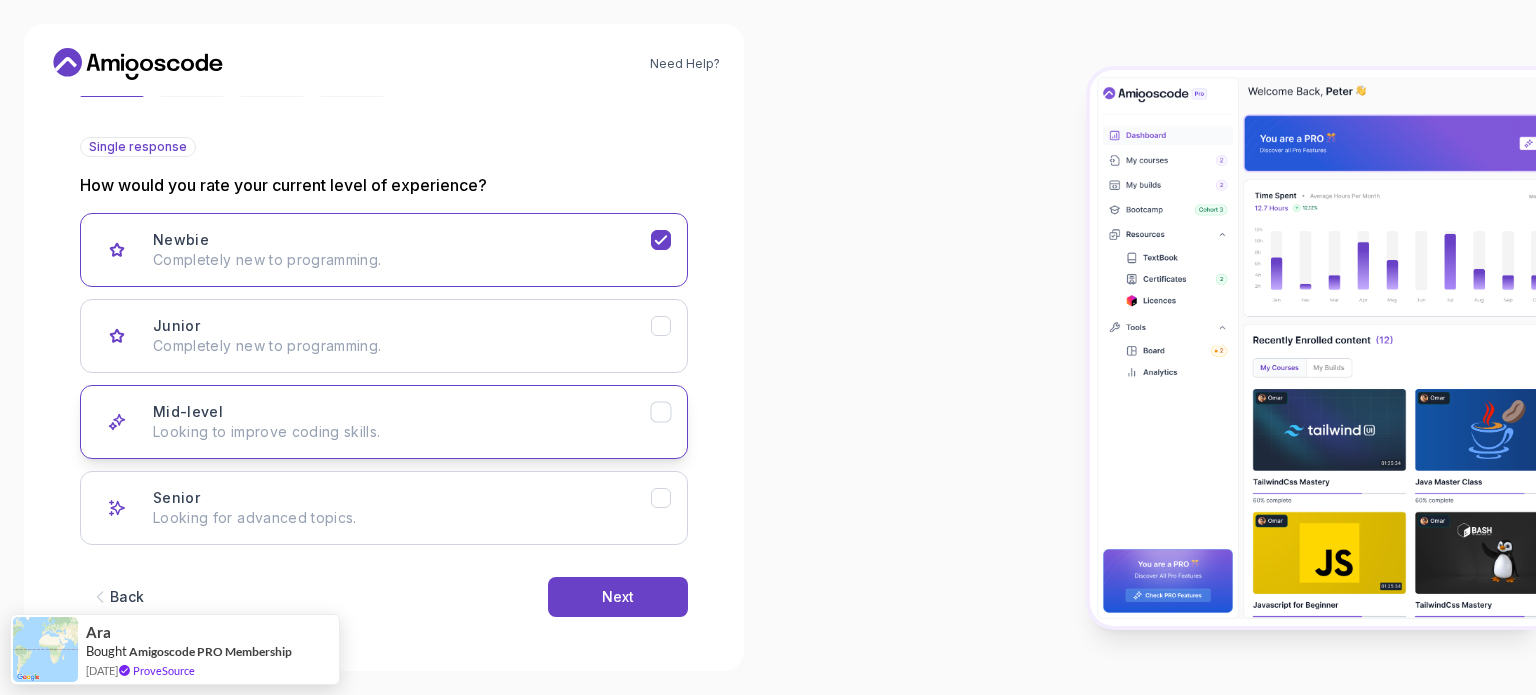 click on "Mid-level Looking to improve coding skills." at bounding box center [402, 422] 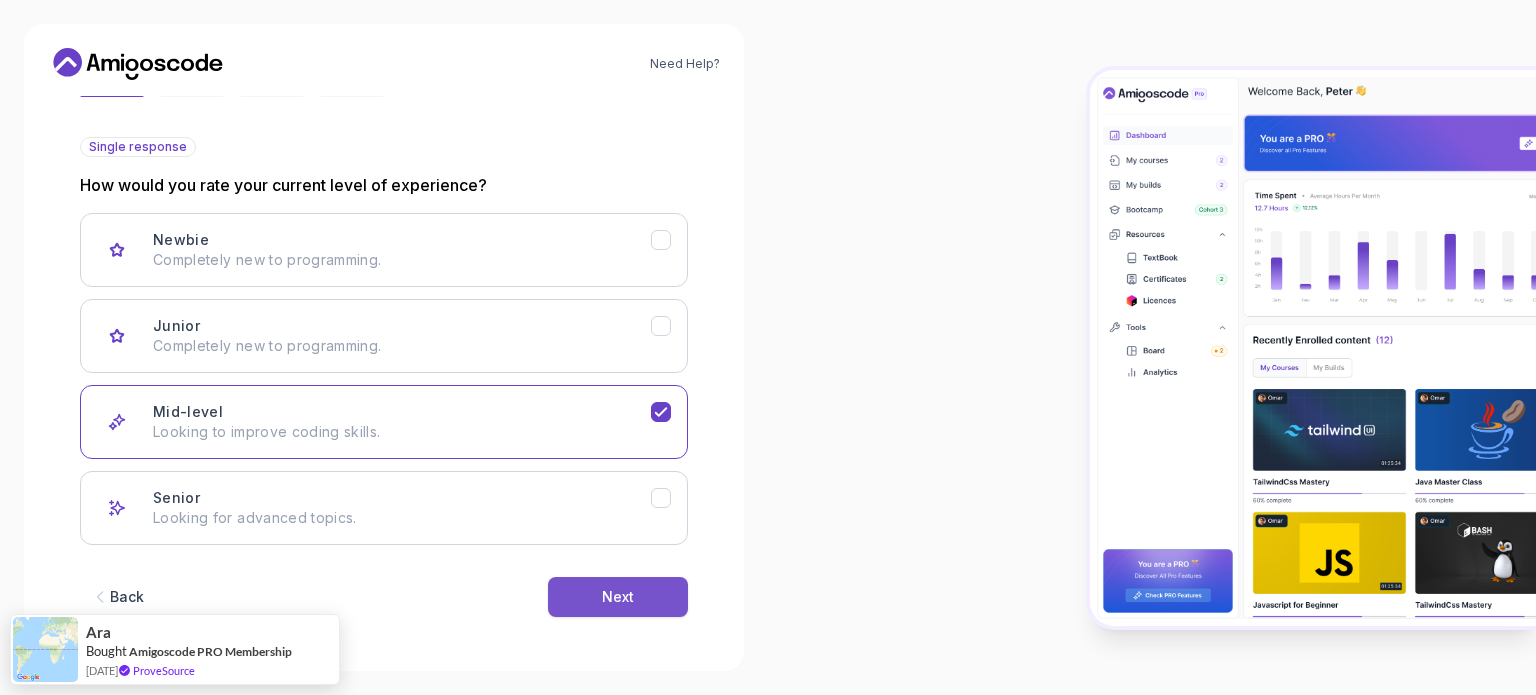 click on "Next" at bounding box center [618, 597] 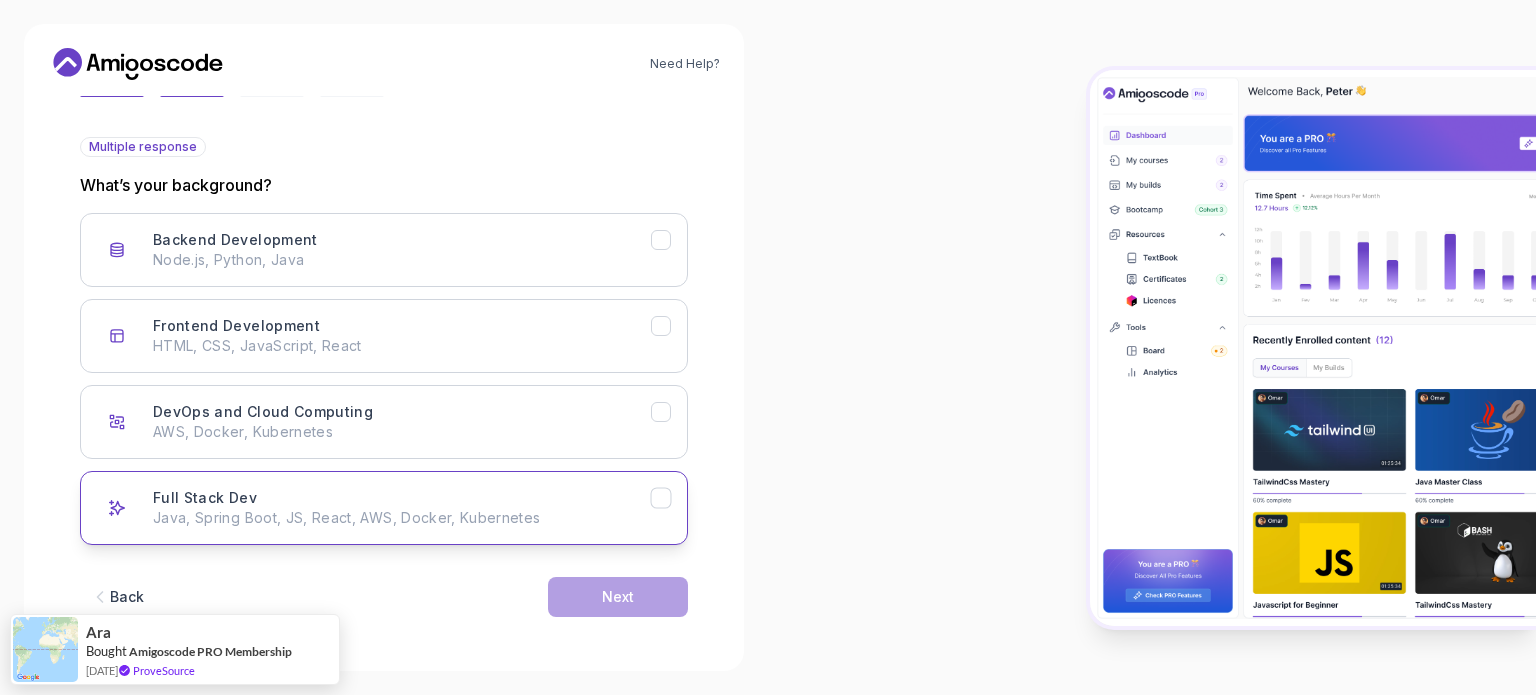 click on "Java, Spring Boot, JS, React, AWS, Docker, Kubernetes" at bounding box center (402, 518) 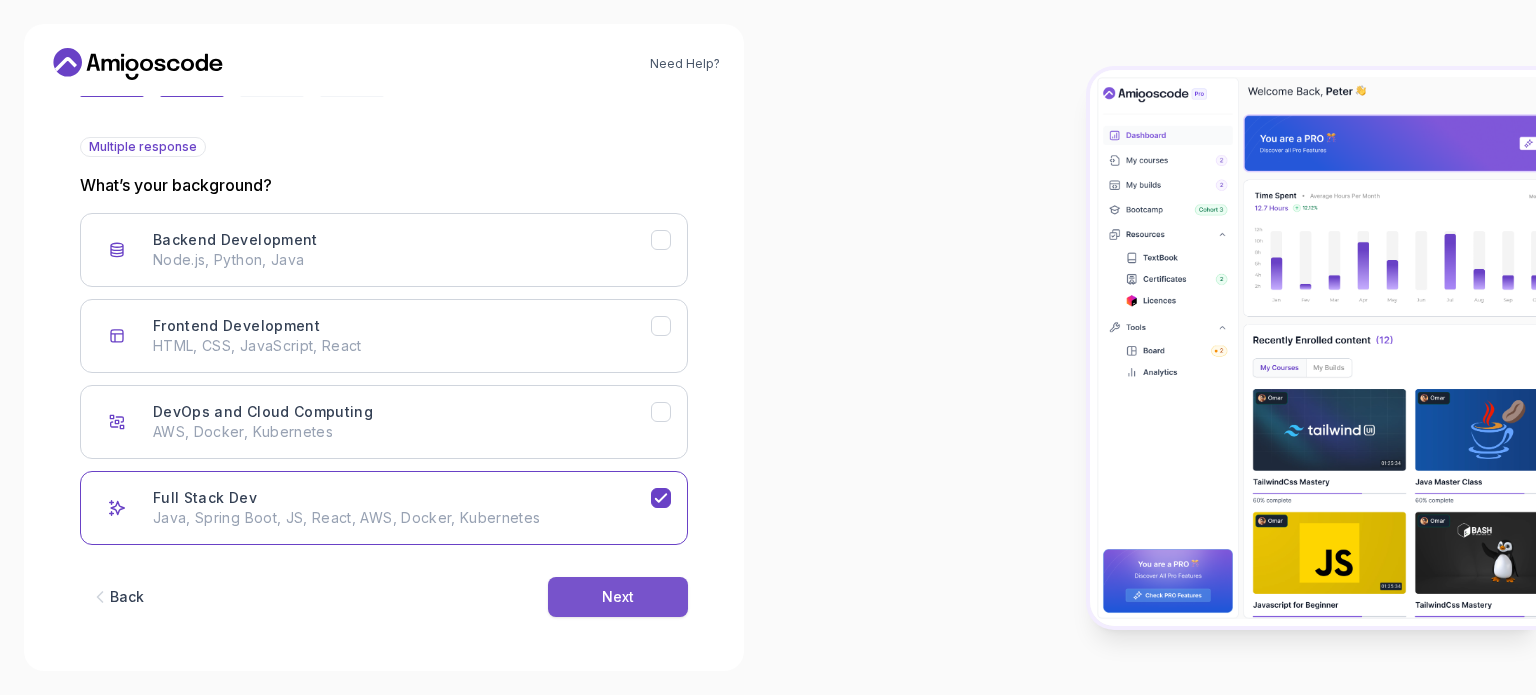 click on "Next" at bounding box center (618, 597) 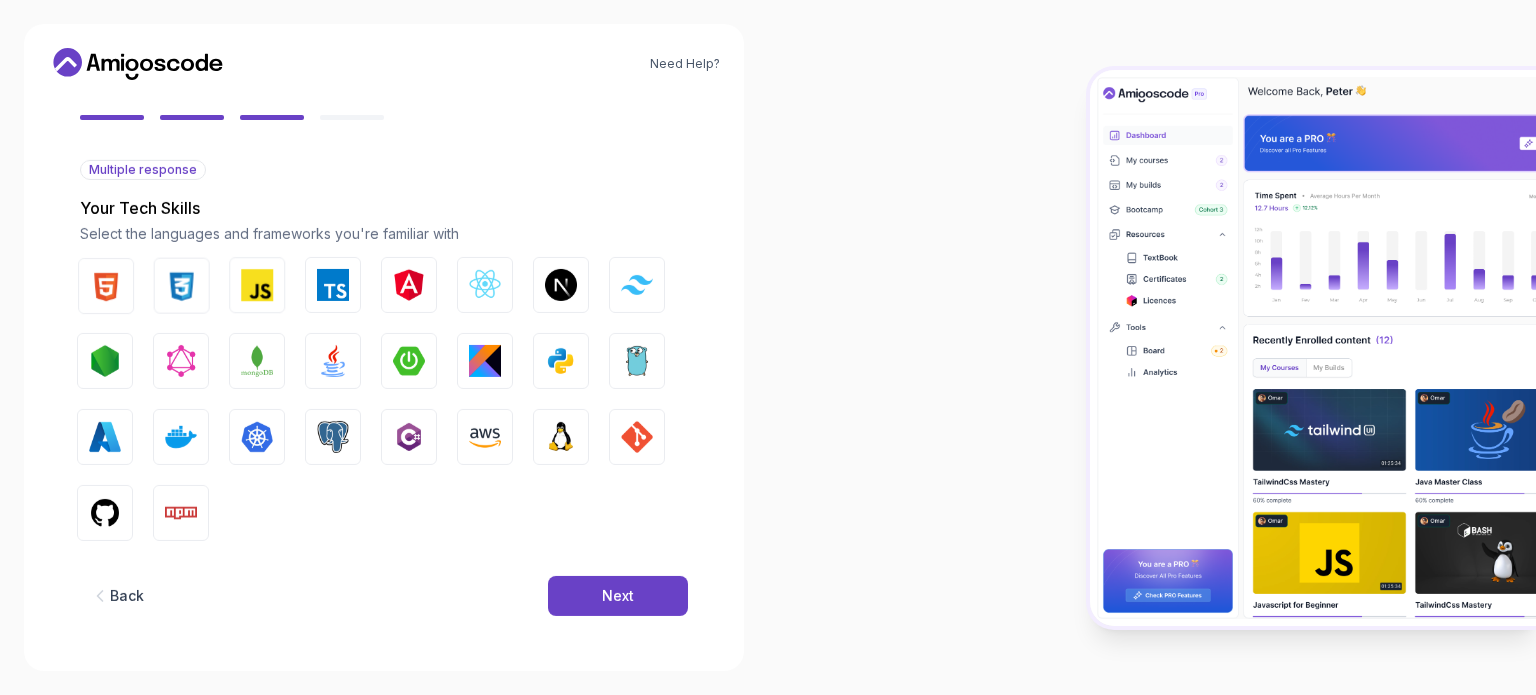 scroll, scrollTop: 177, scrollLeft: 0, axis: vertical 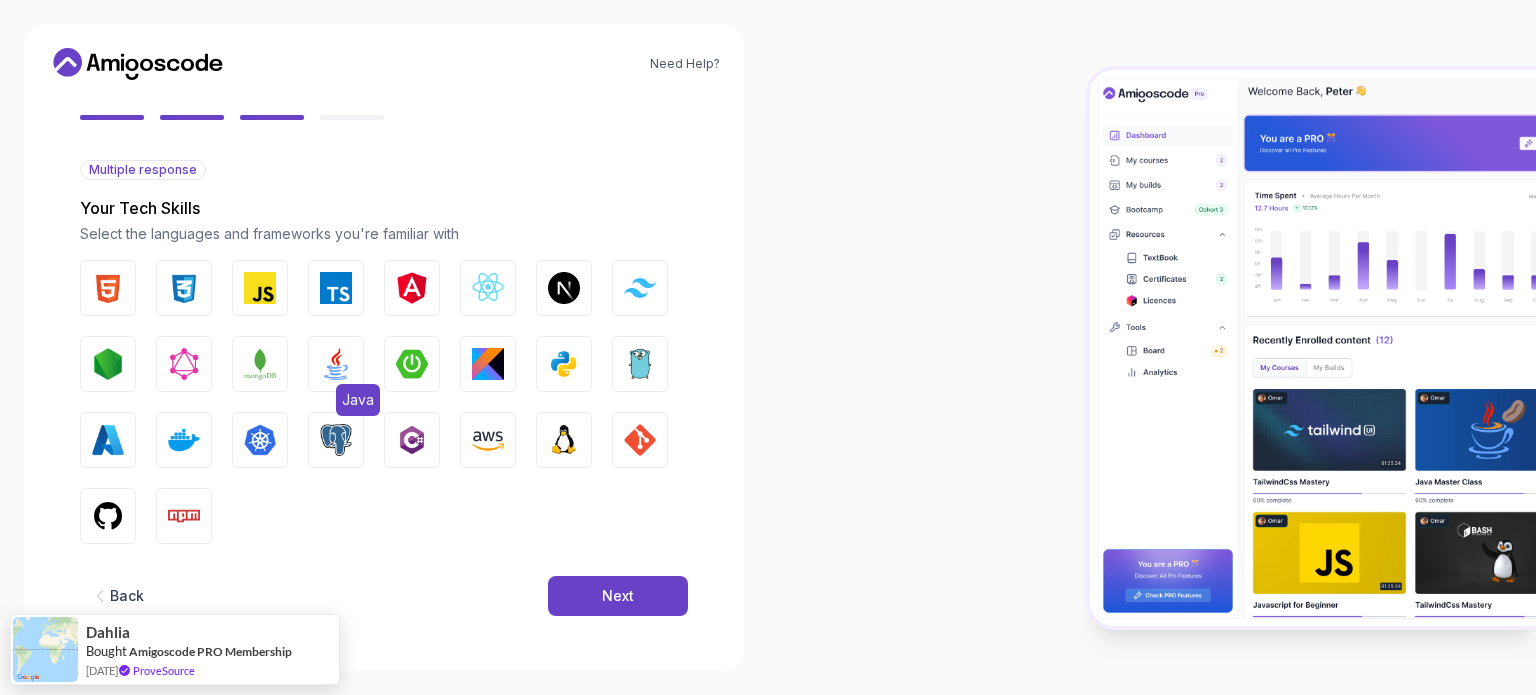 click on "Java" at bounding box center (336, 364) 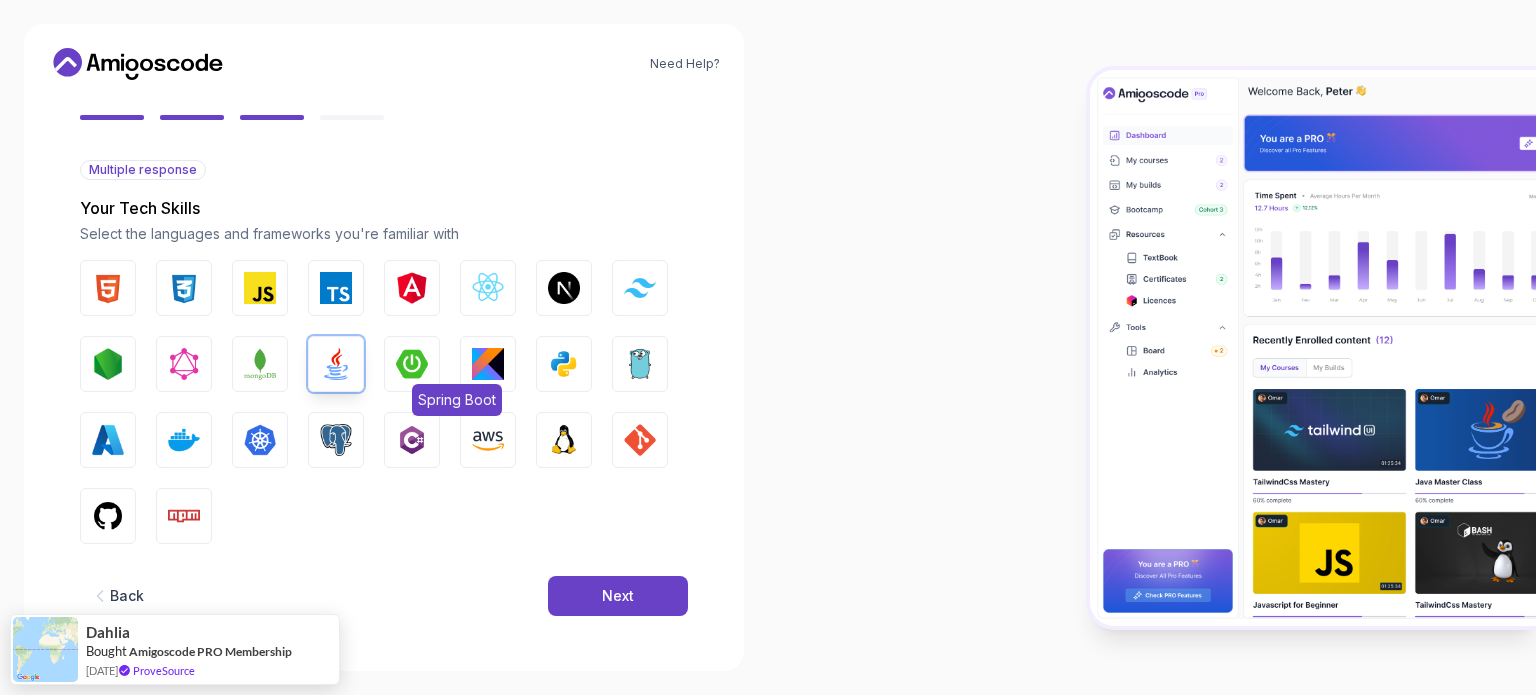 click at bounding box center (412, 364) 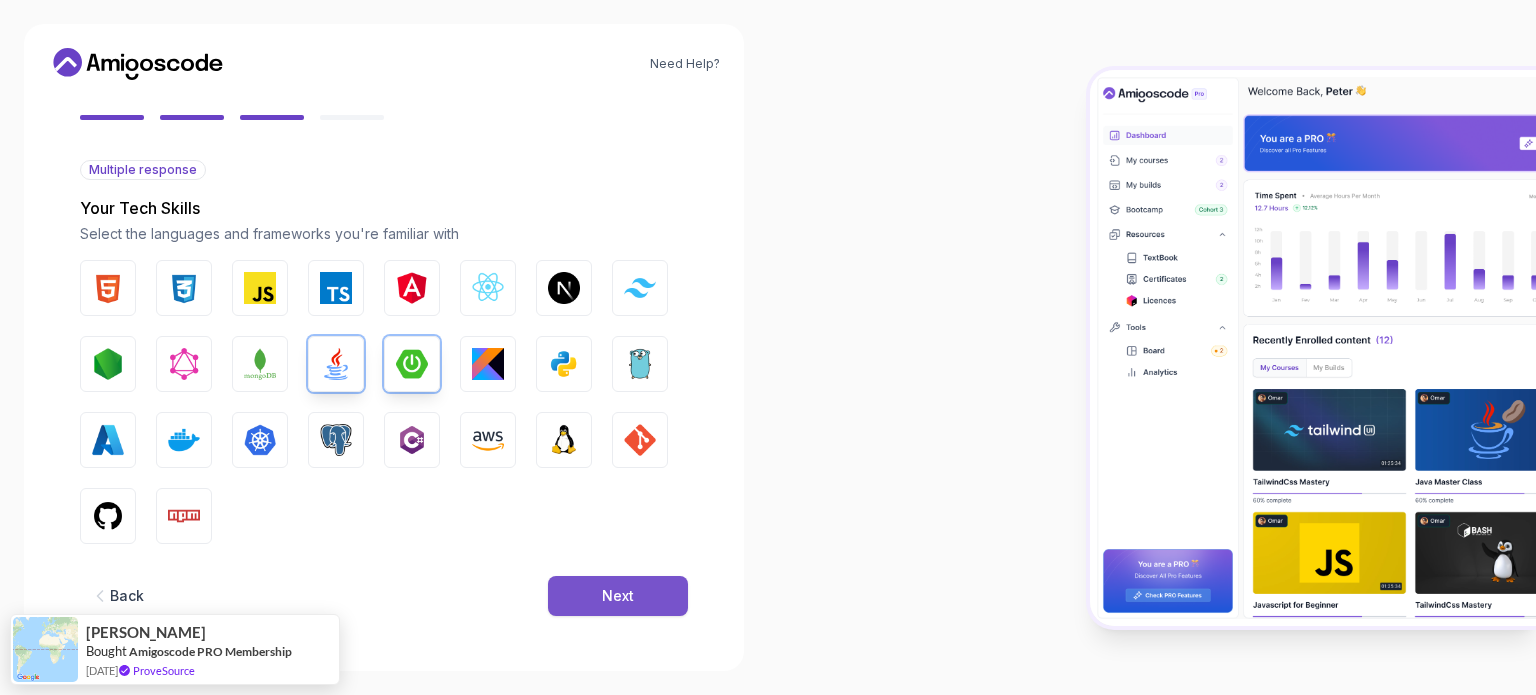 click on "Next" at bounding box center (618, 596) 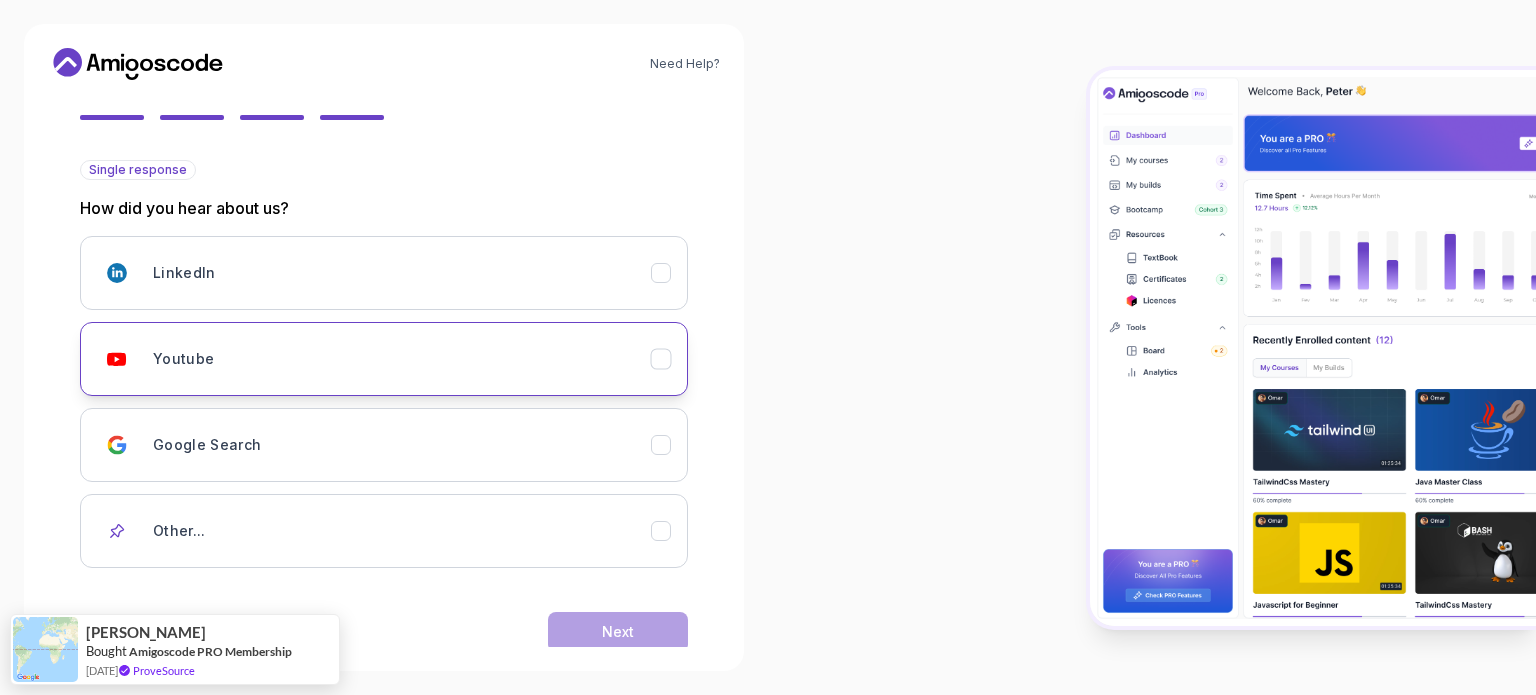 click on "Youtube" at bounding box center (384, 359) 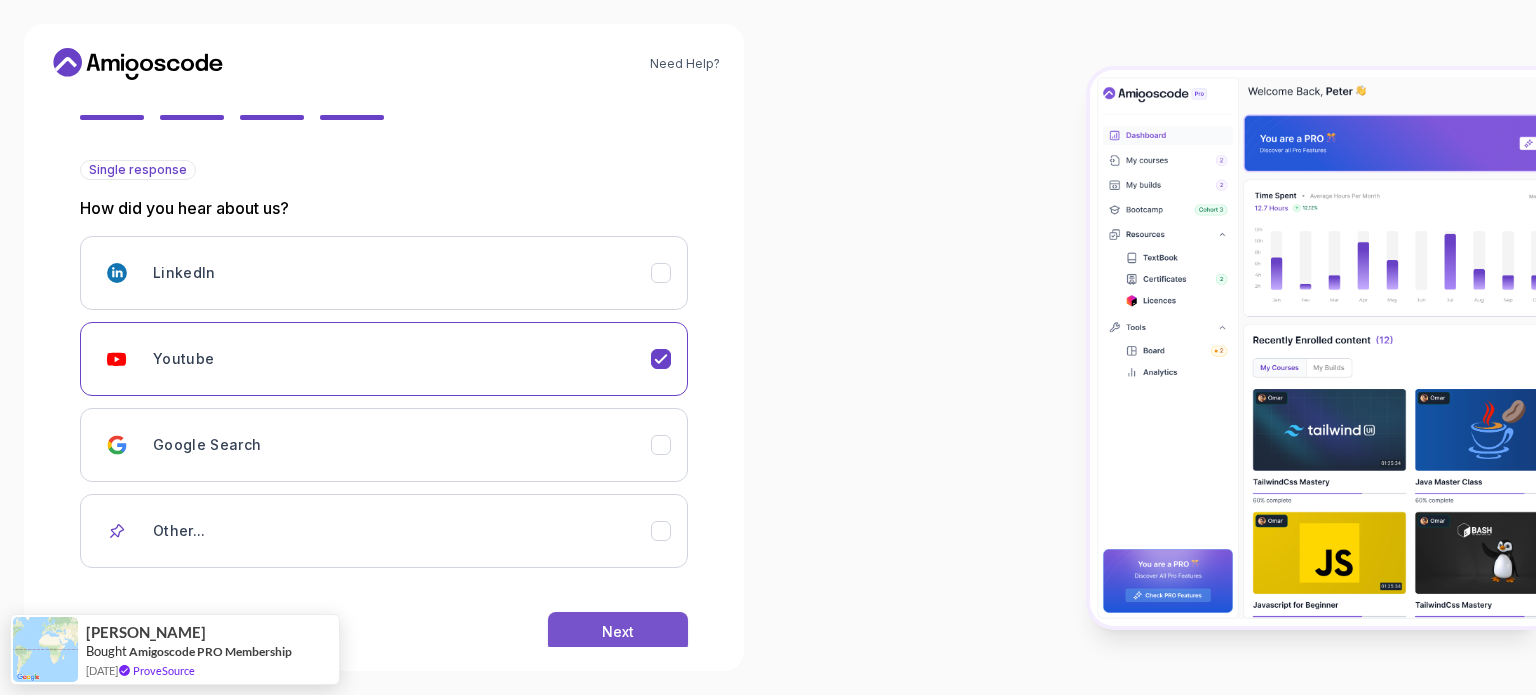 click on "Next" at bounding box center (618, 632) 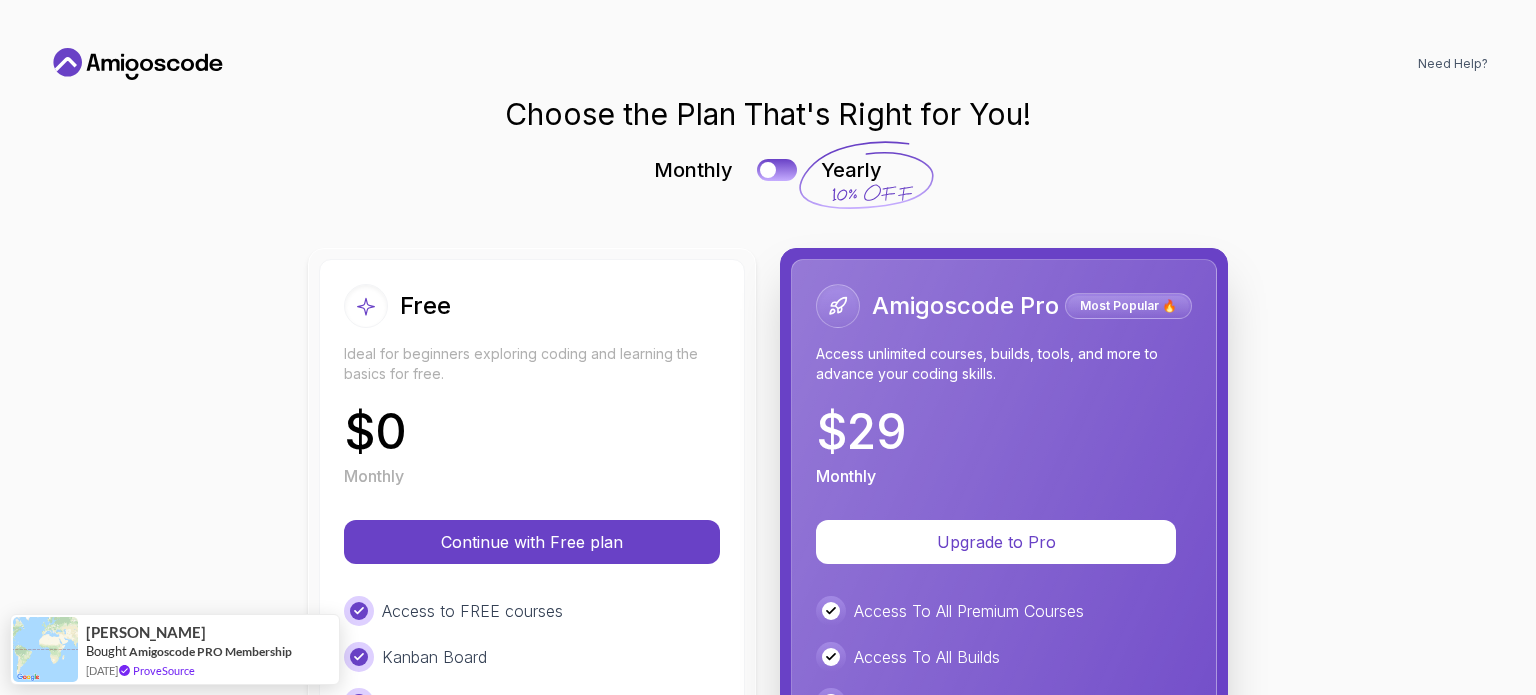 scroll, scrollTop: 0, scrollLeft: 0, axis: both 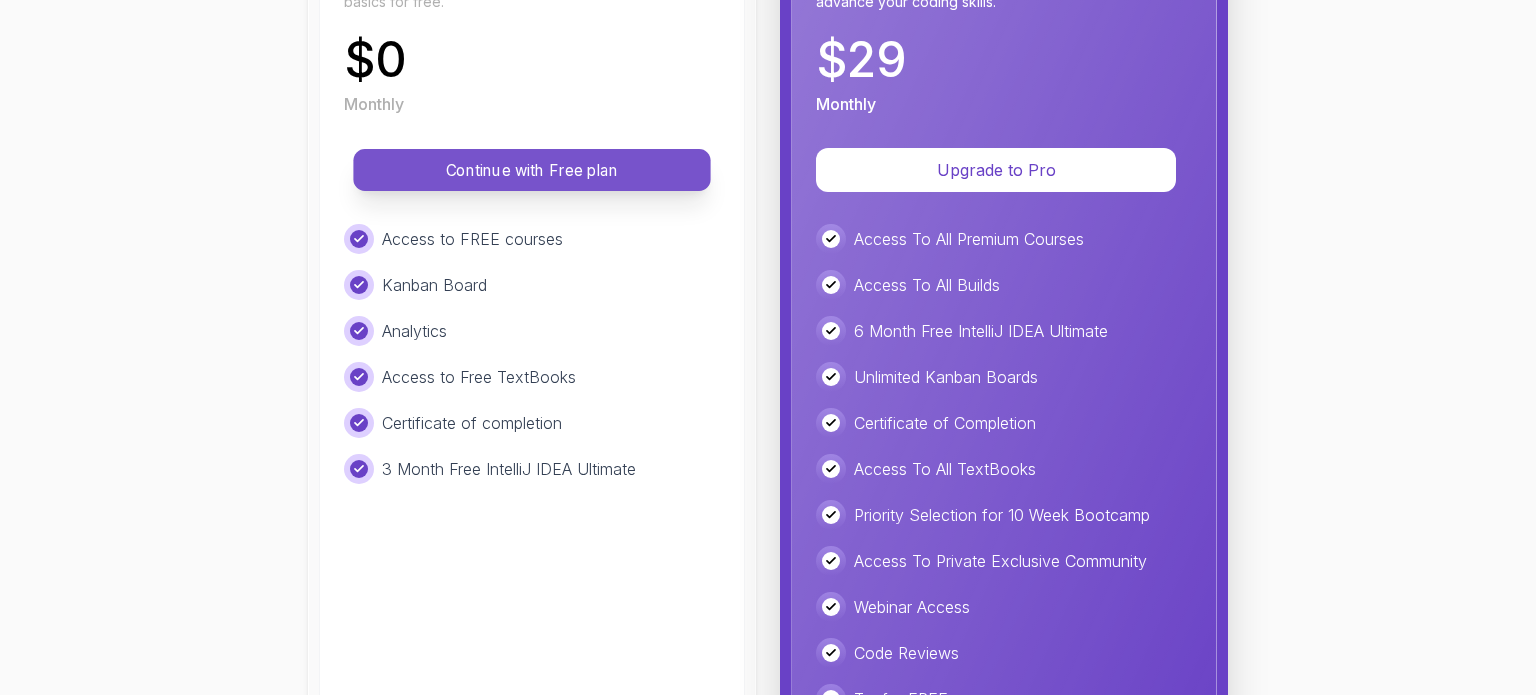 click on "Continue with Free plan" at bounding box center [532, 170] 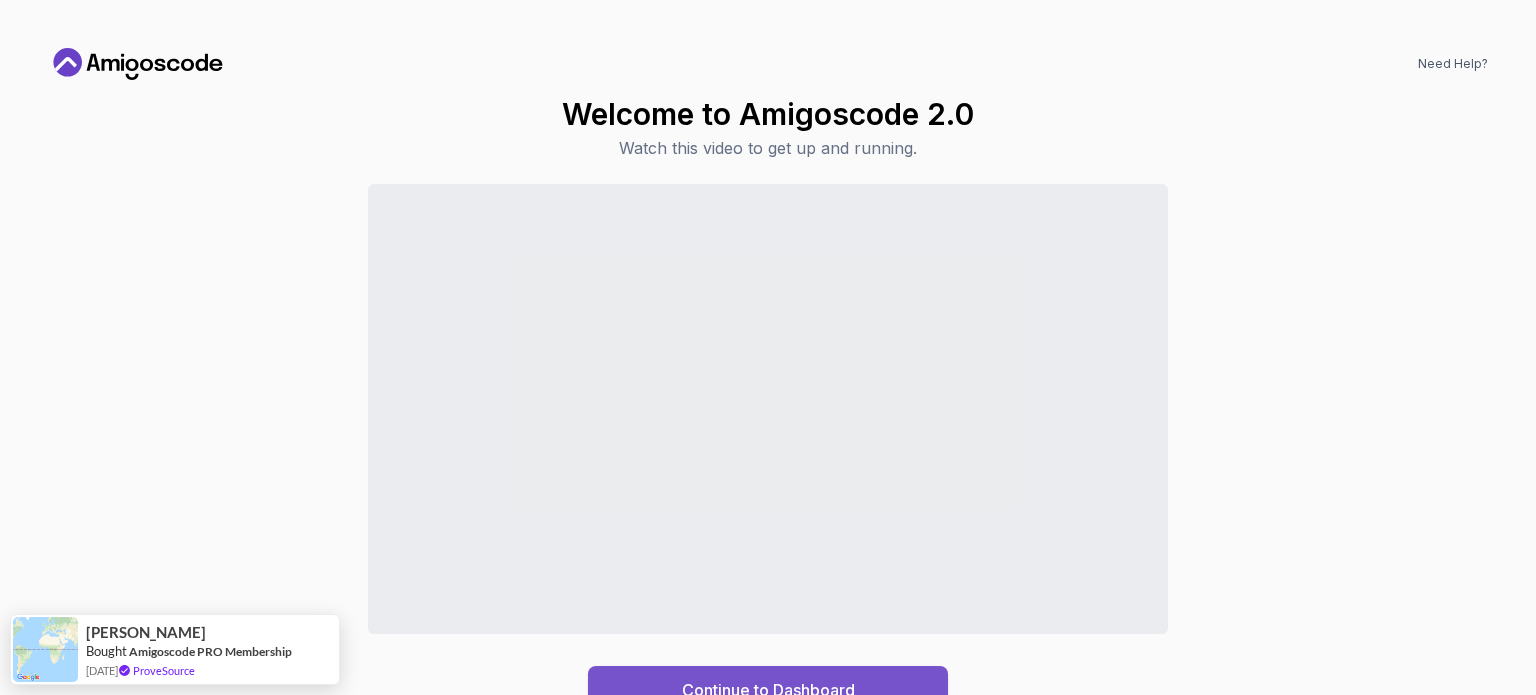click on "Continue to Dashboard" at bounding box center (768, 690) 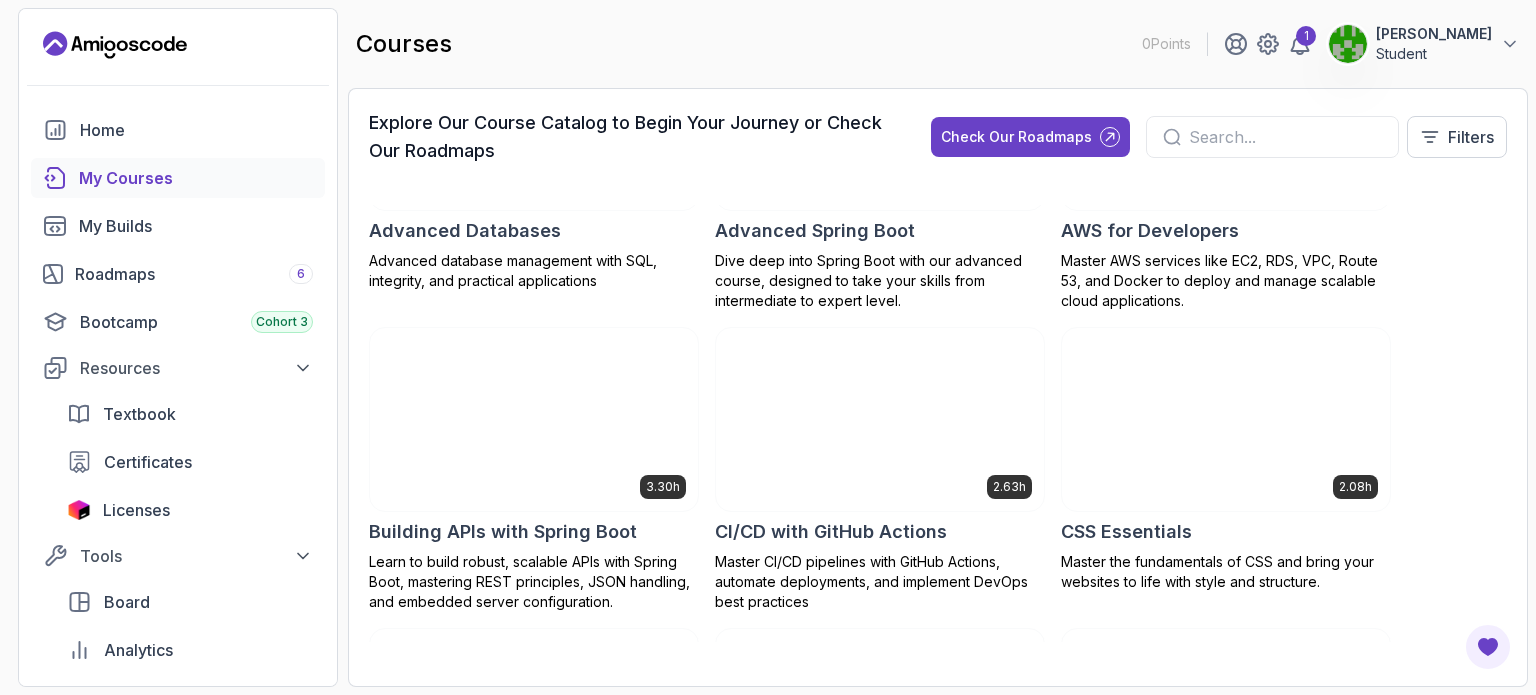 scroll, scrollTop: 0, scrollLeft: 0, axis: both 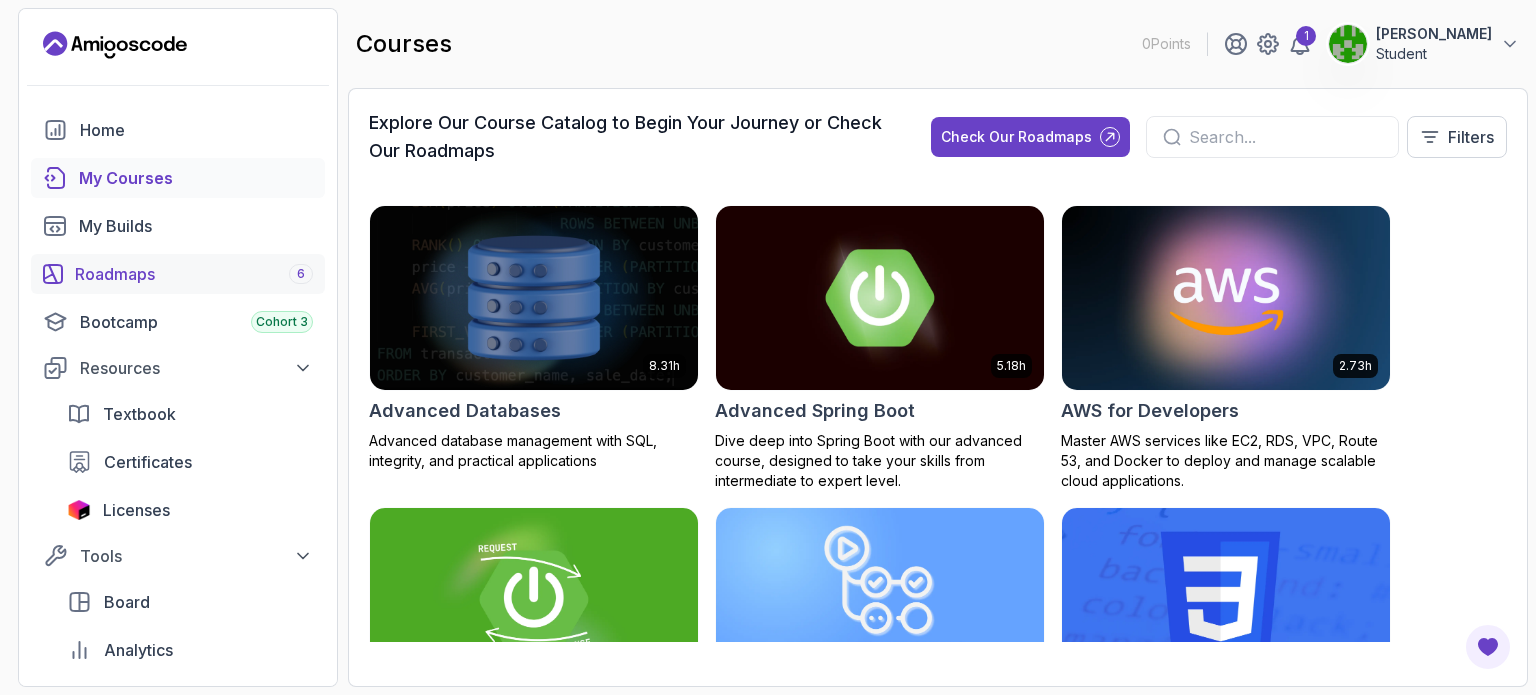 click on "Roadmaps 6" at bounding box center [194, 274] 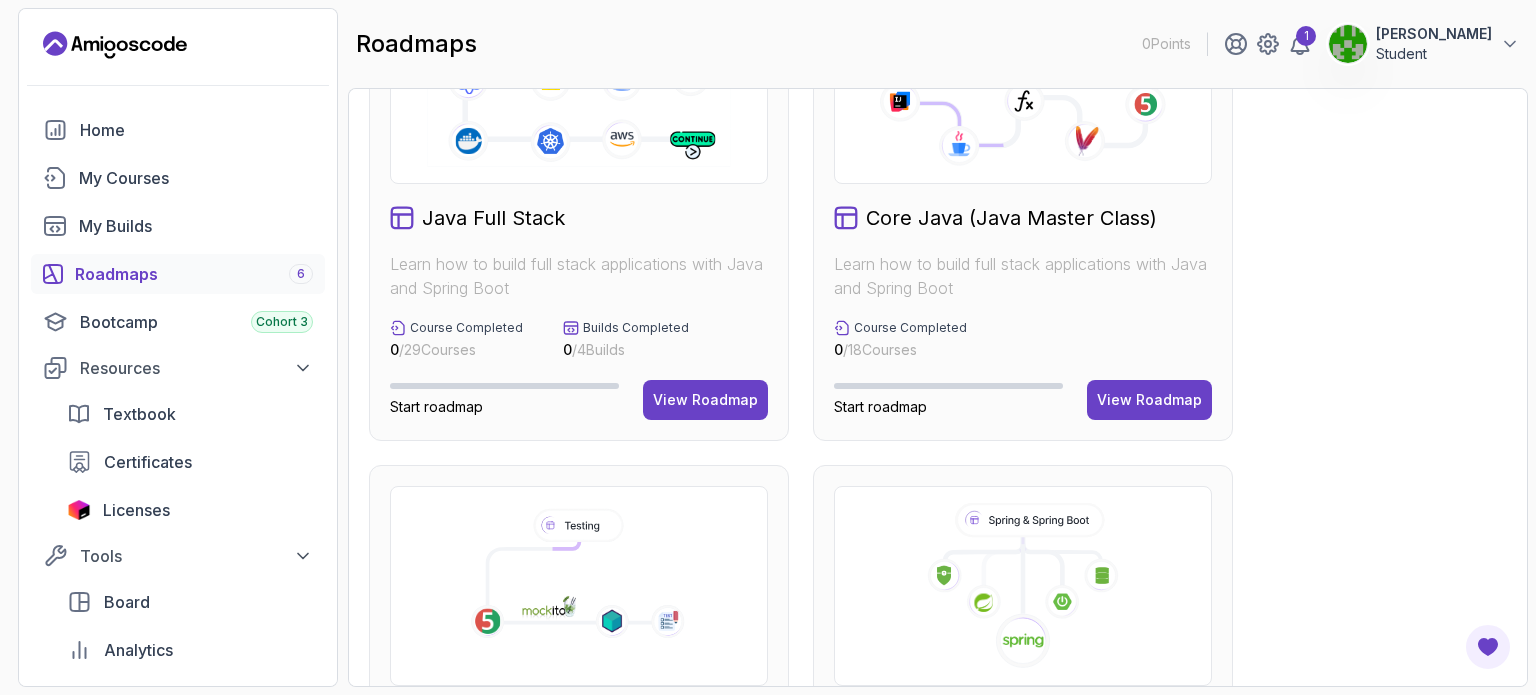 scroll, scrollTop: 923, scrollLeft: 0, axis: vertical 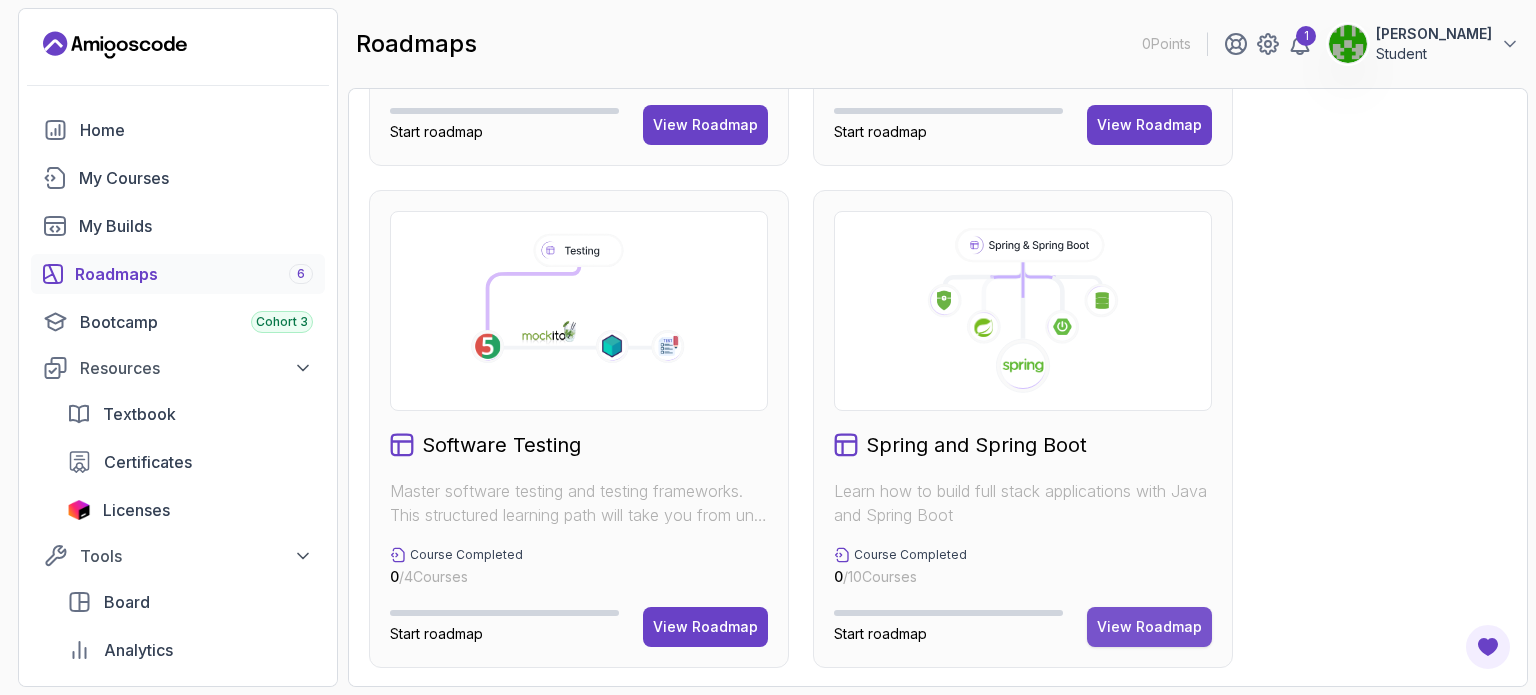 click on "View Roadmap" at bounding box center (1149, 627) 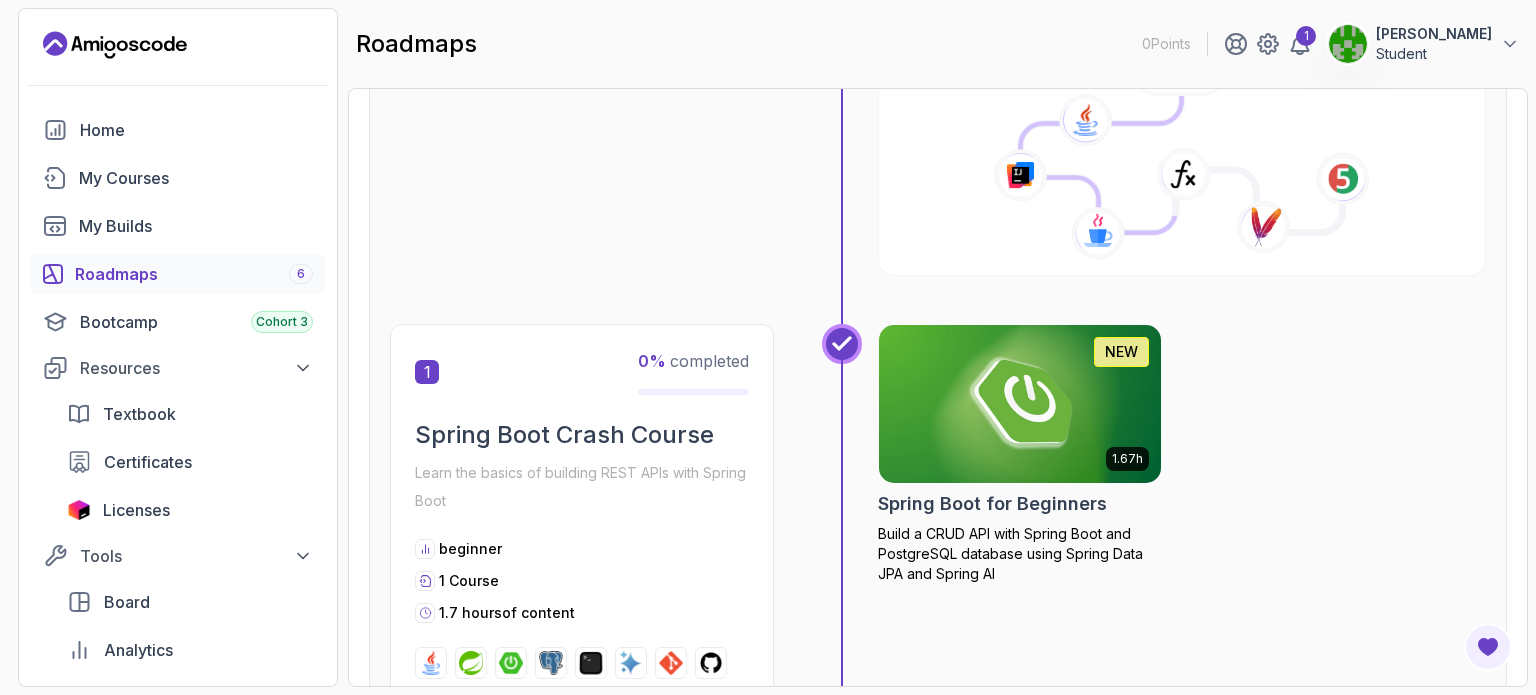 scroll, scrollTop: 324, scrollLeft: 0, axis: vertical 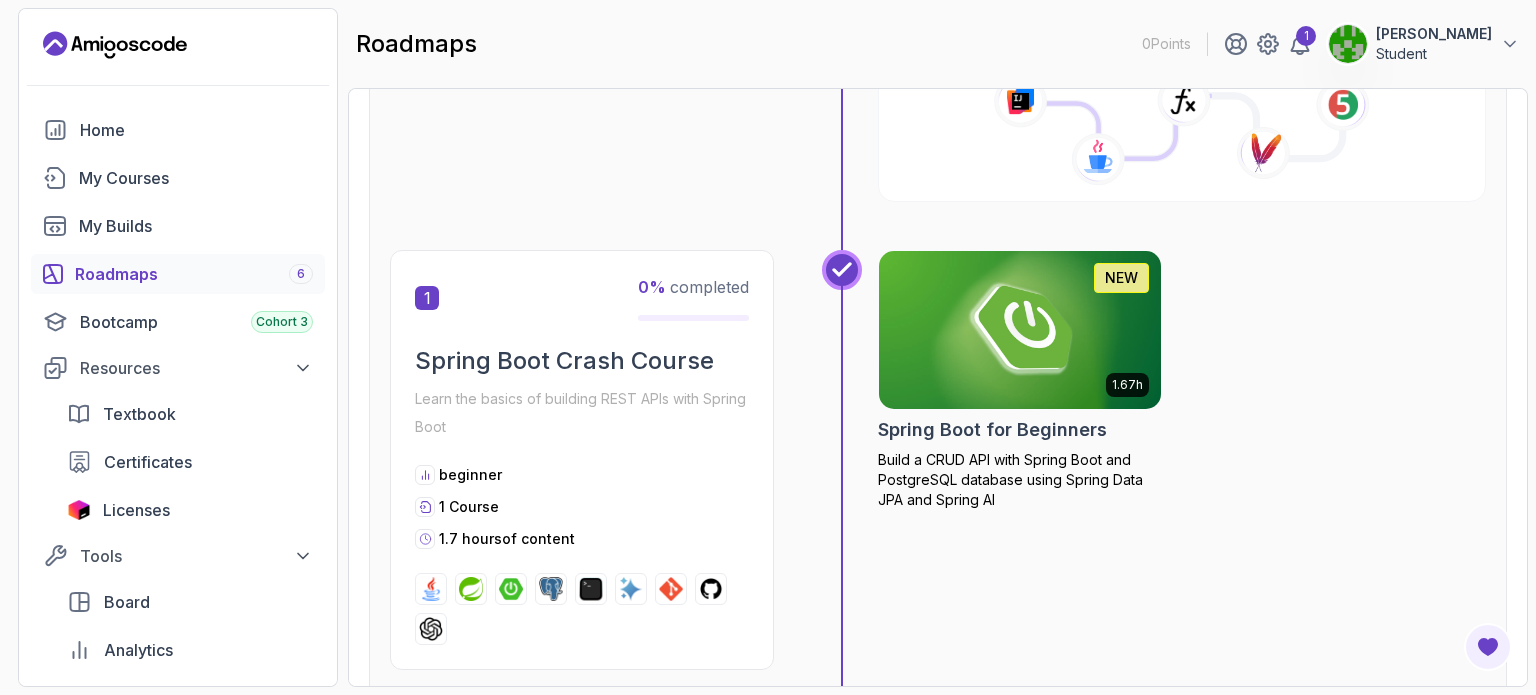 click on "Learn the basics of building REST APIs with Spring Boot" at bounding box center (582, 413) 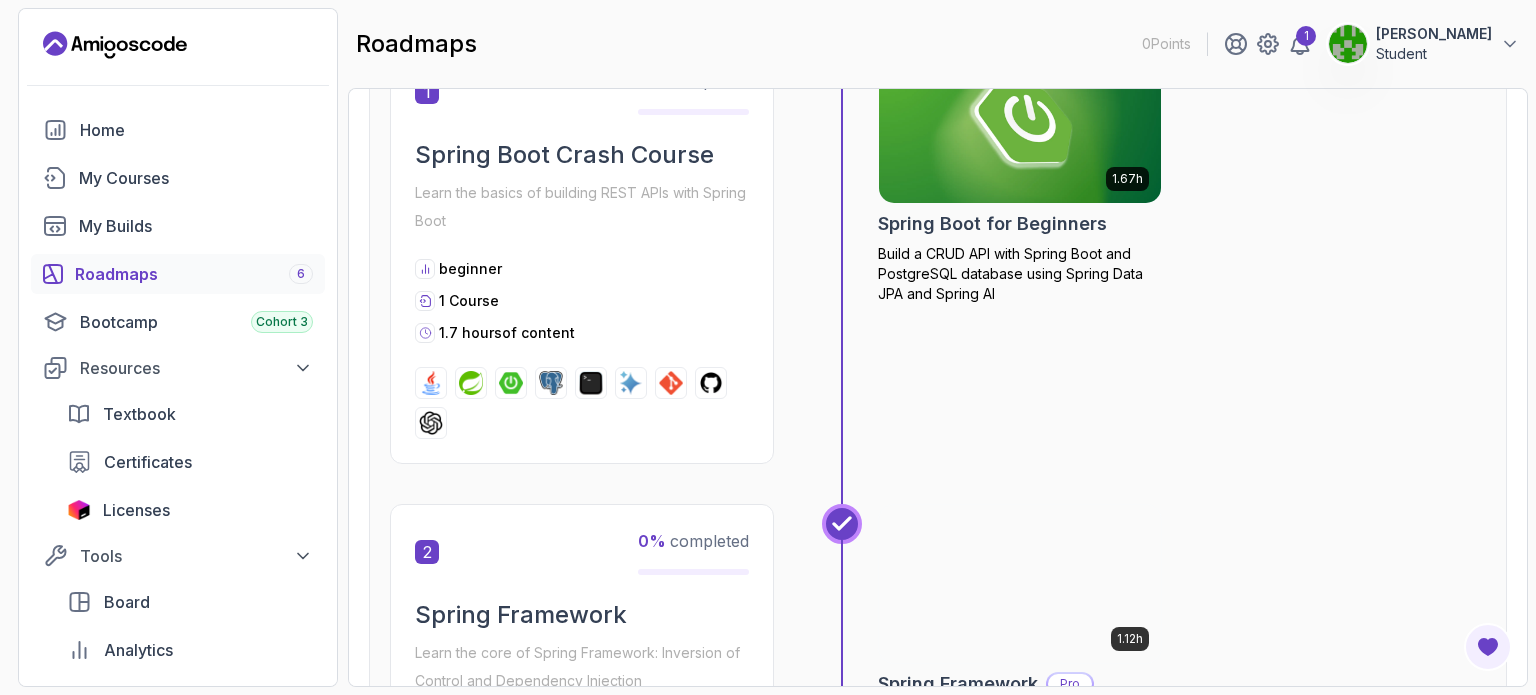 scroll, scrollTop: 528, scrollLeft: 0, axis: vertical 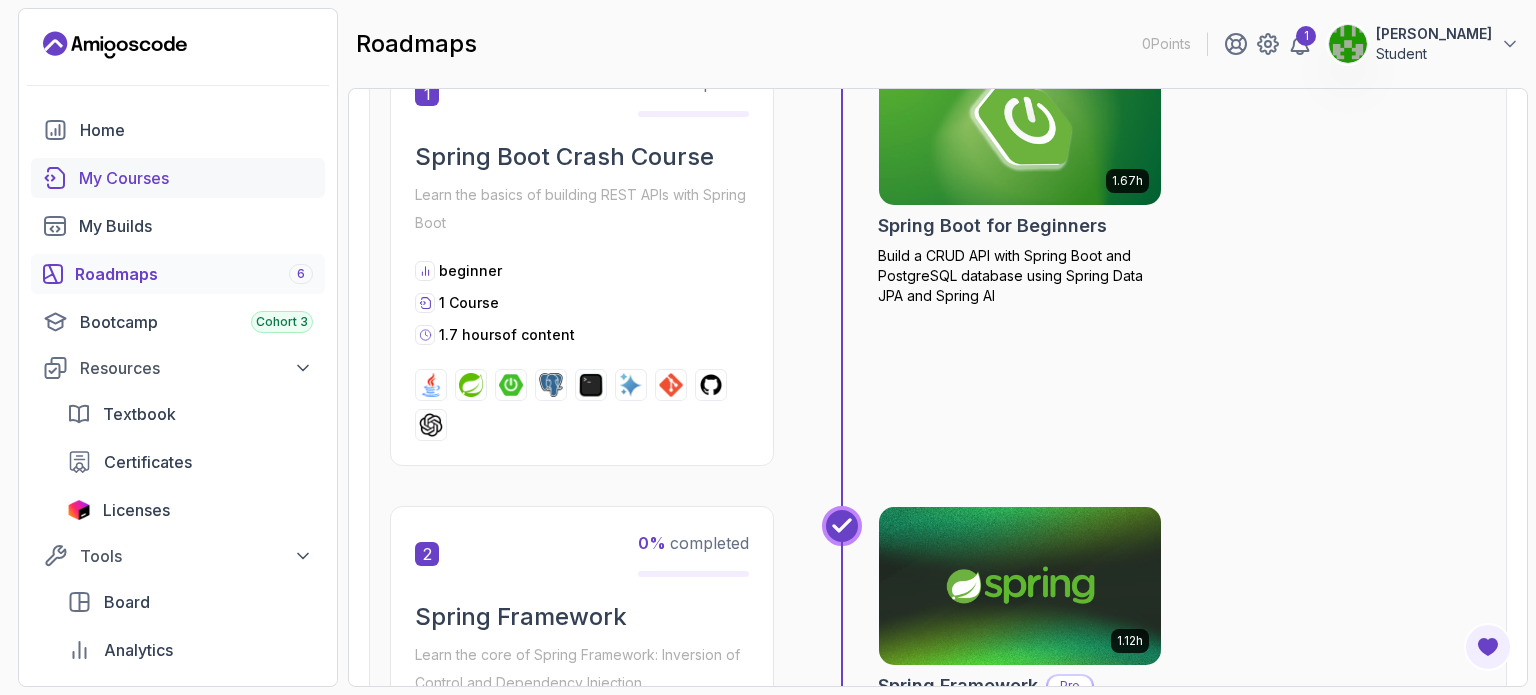 click on "My Courses" at bounding box center (196, 178) 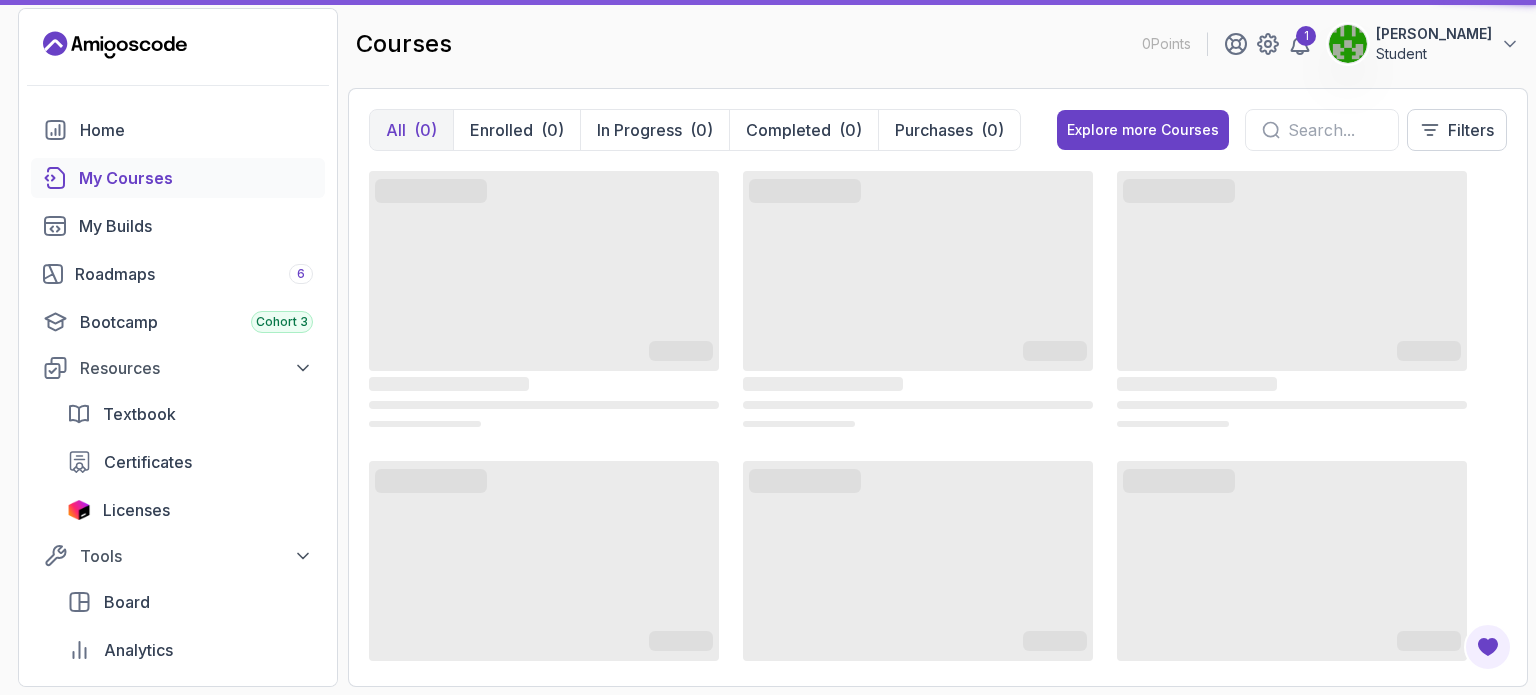 scroll, scrollTop: 0, scrollLeft: 0, axis: both 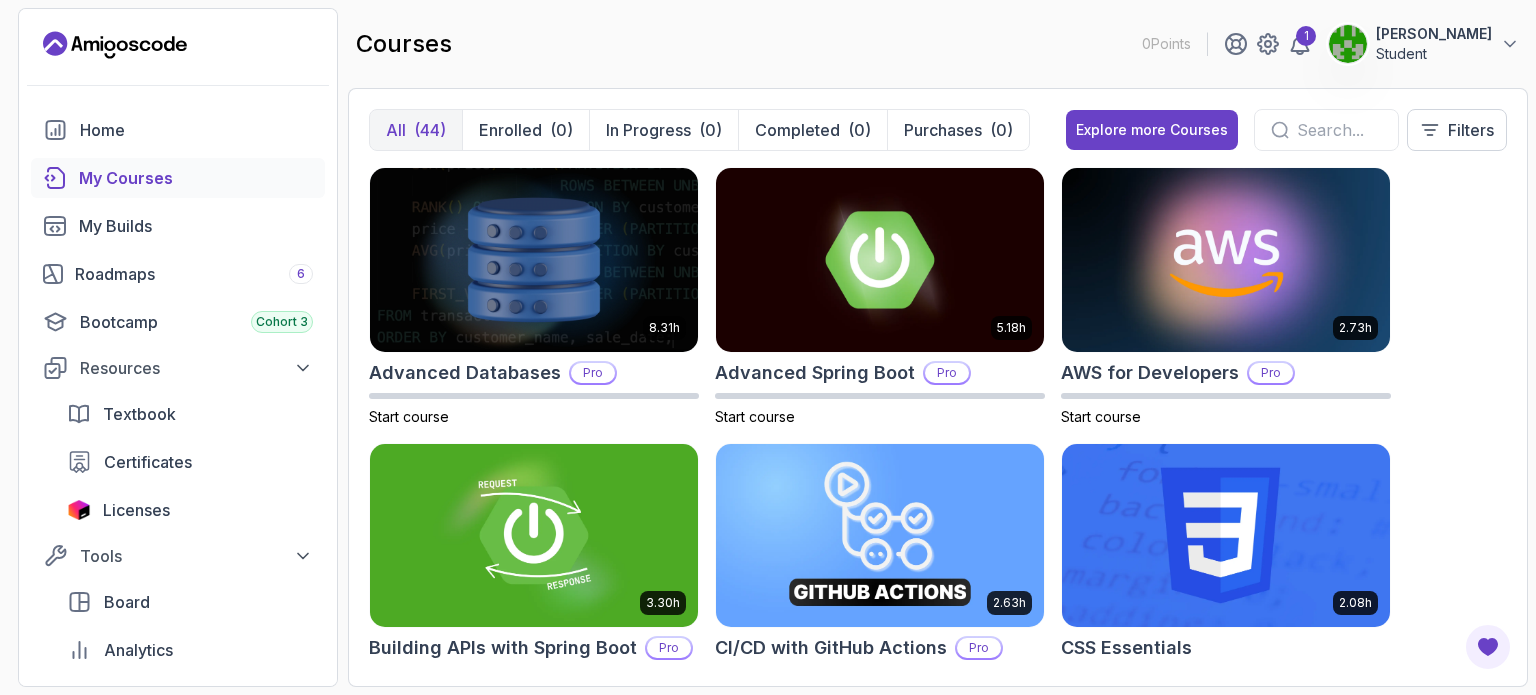 click on "Student" at bounding box center (1434, 54) 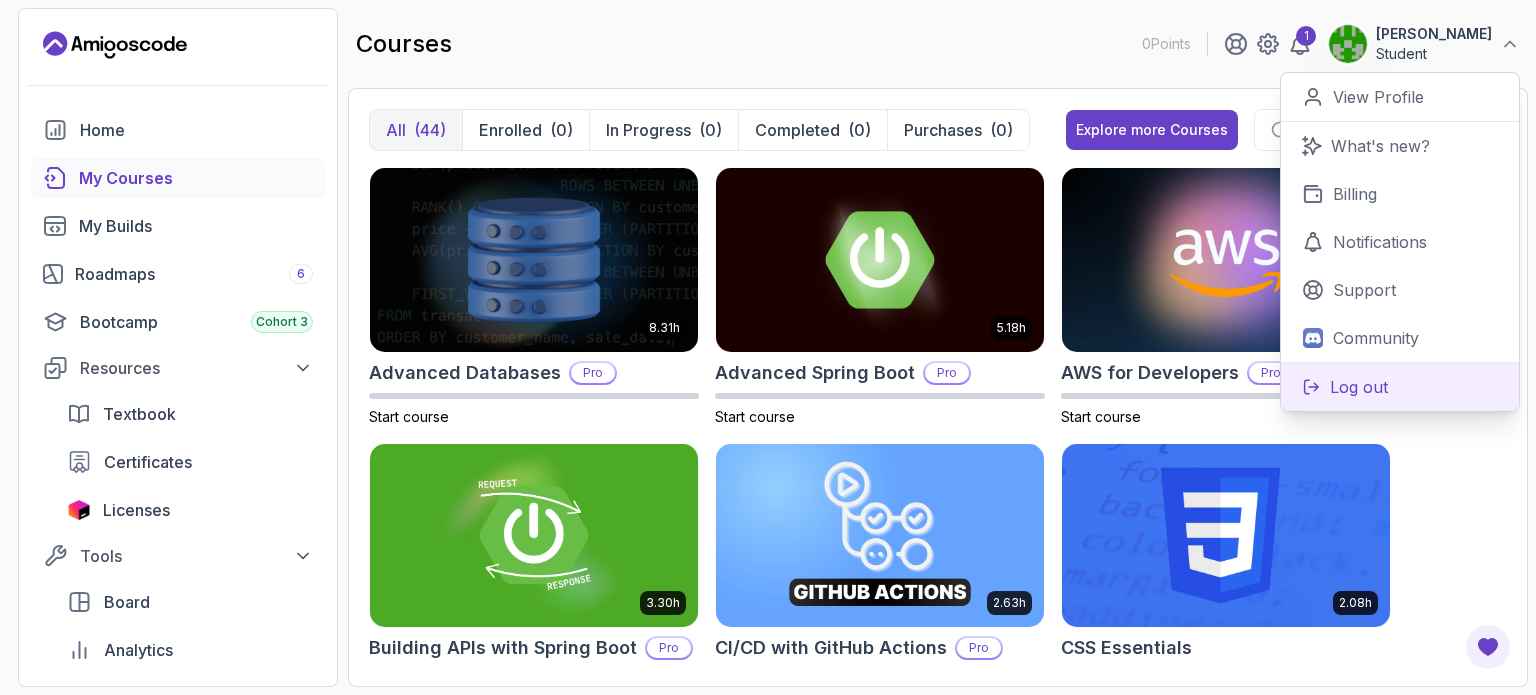 click on "Log out" at bounding box center (1400, 386) 